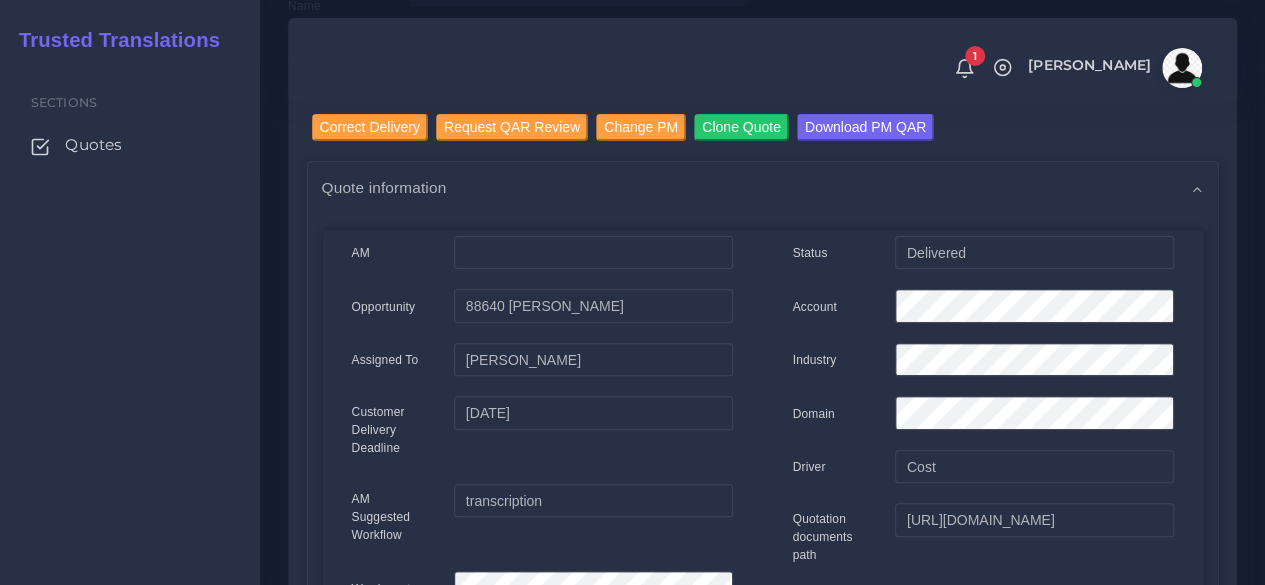 scroll, scrollTop: 200, scrollLeft: 0, axis: vertical 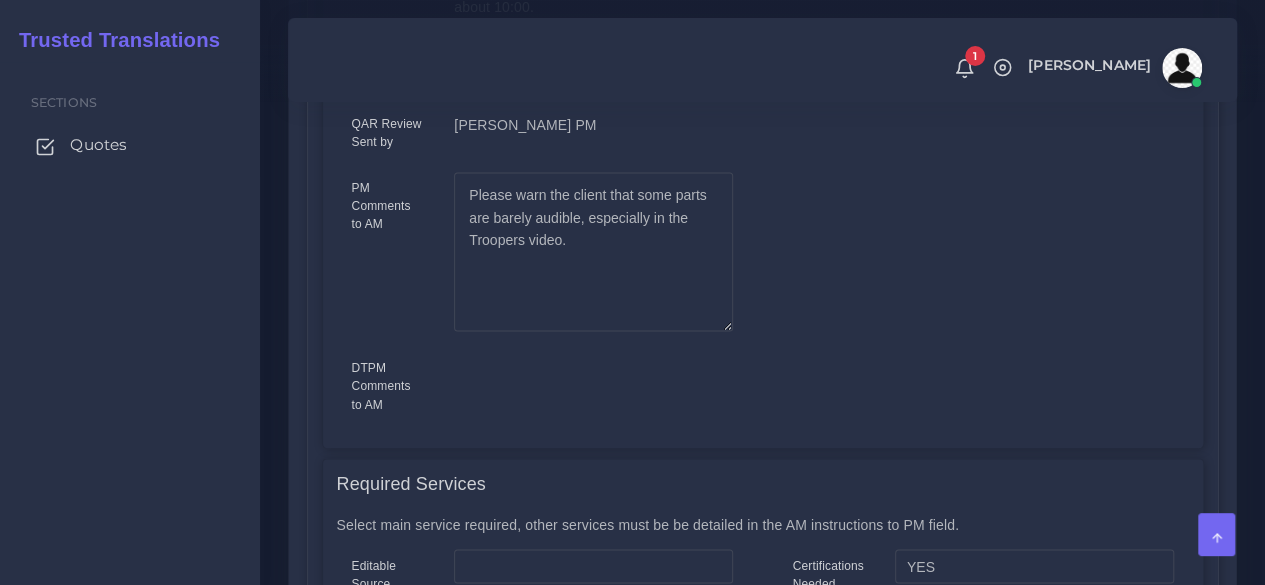 click on "Quotes" at bounding box center (130, 145) 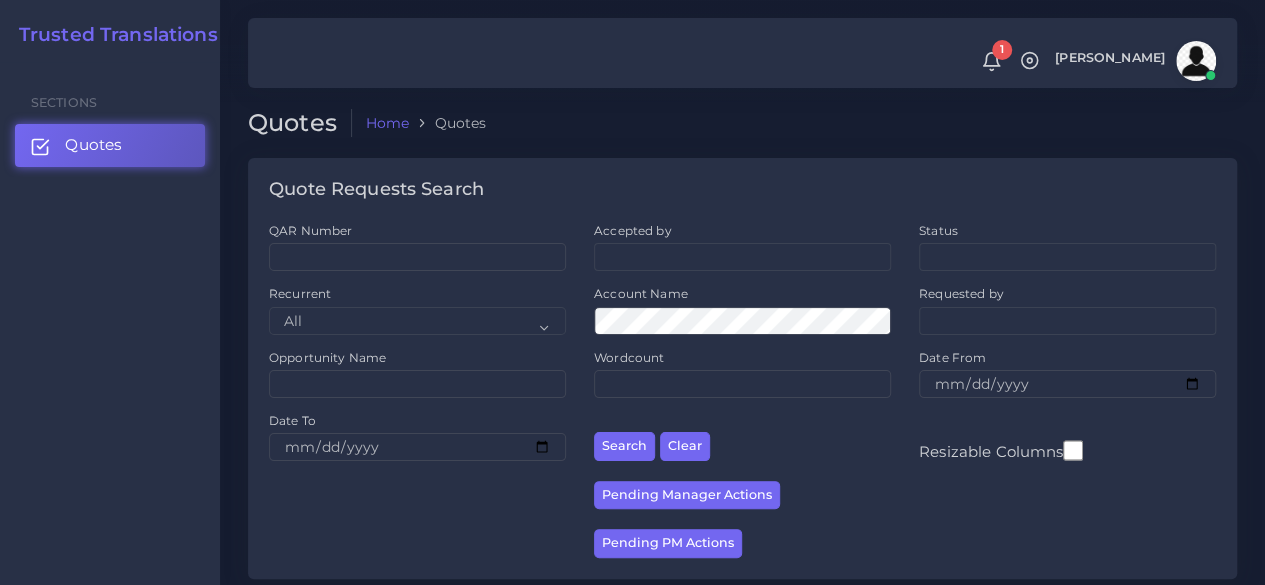 scroll, scrollTop: 500, scrollLeft: 0, axis: vertical 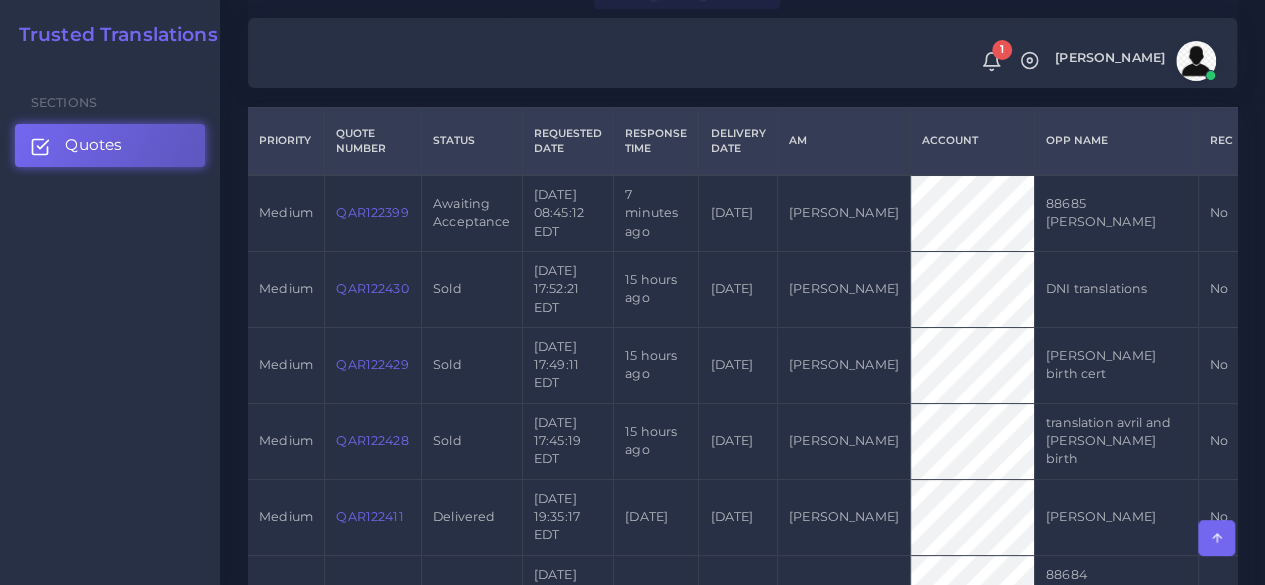 click on "QAR122399" at bounding box center (372, 212) 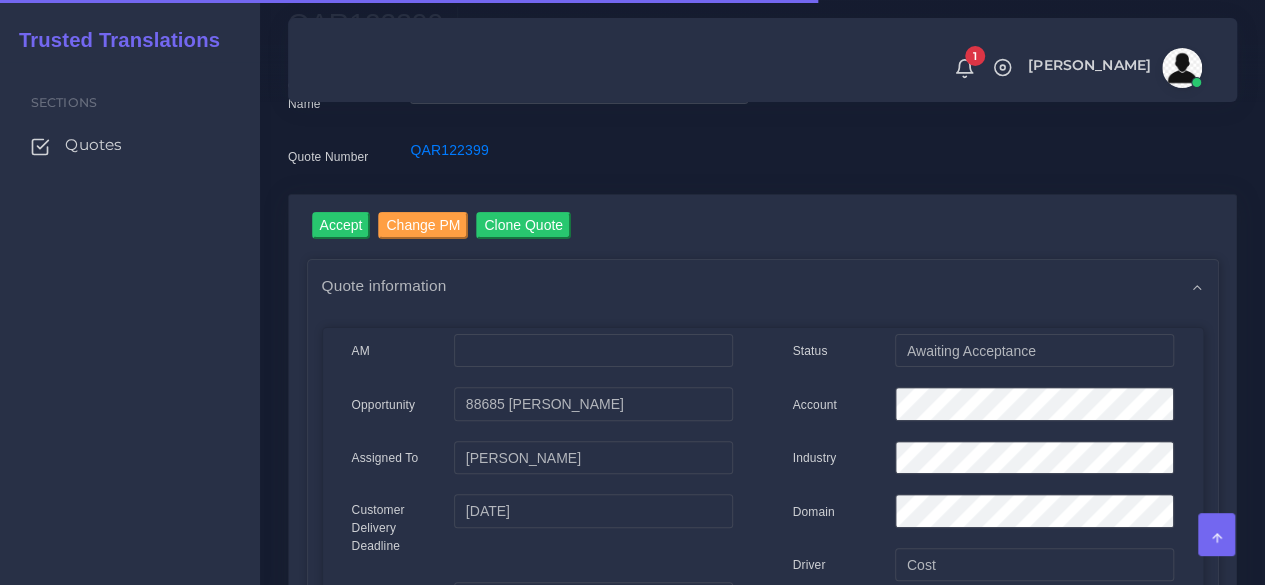 scroll, scrollTop: 200, scrollLeft: 0, axis: vertical 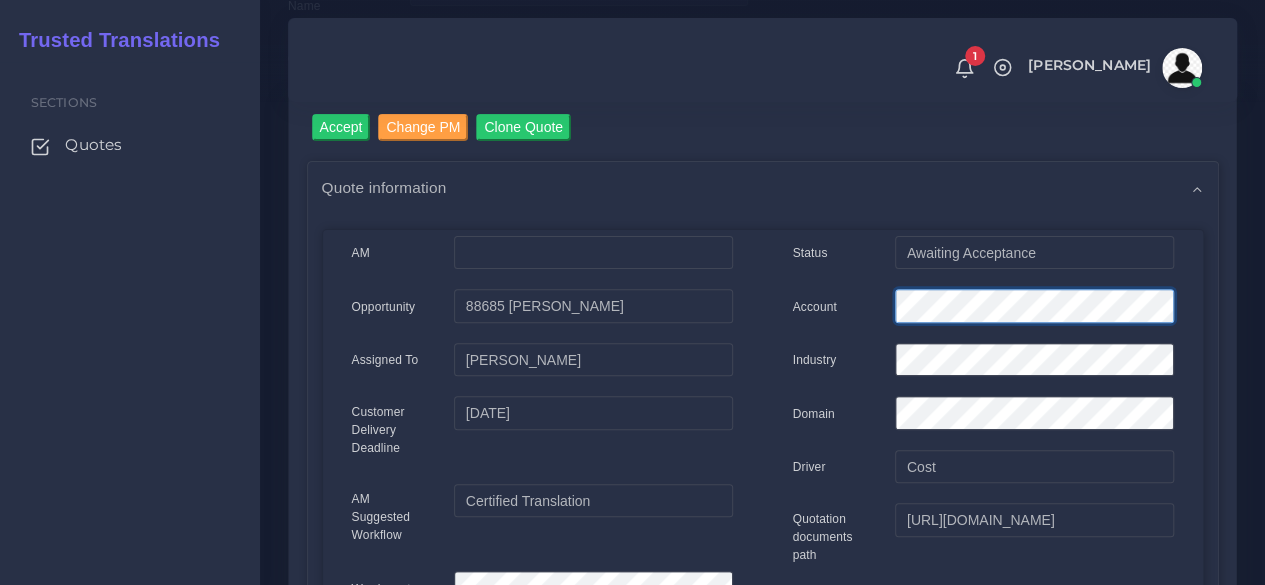 click on "Account" at bounding box center (983, 309) 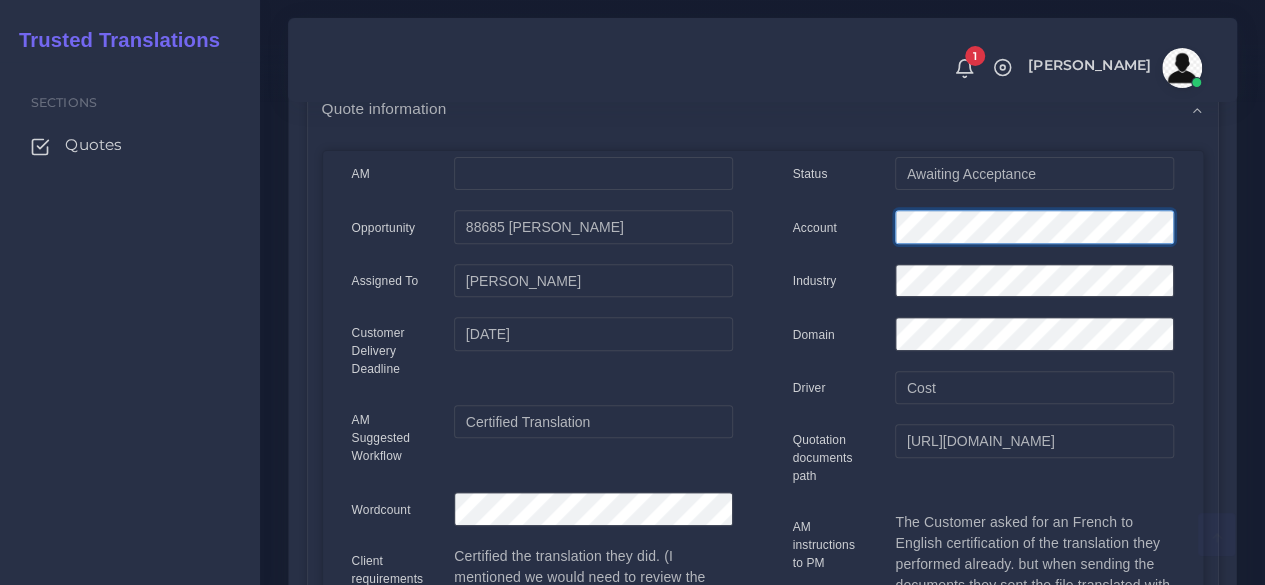 scroll, scrollTop: 500, scrollLeft: 0, axis: vertical 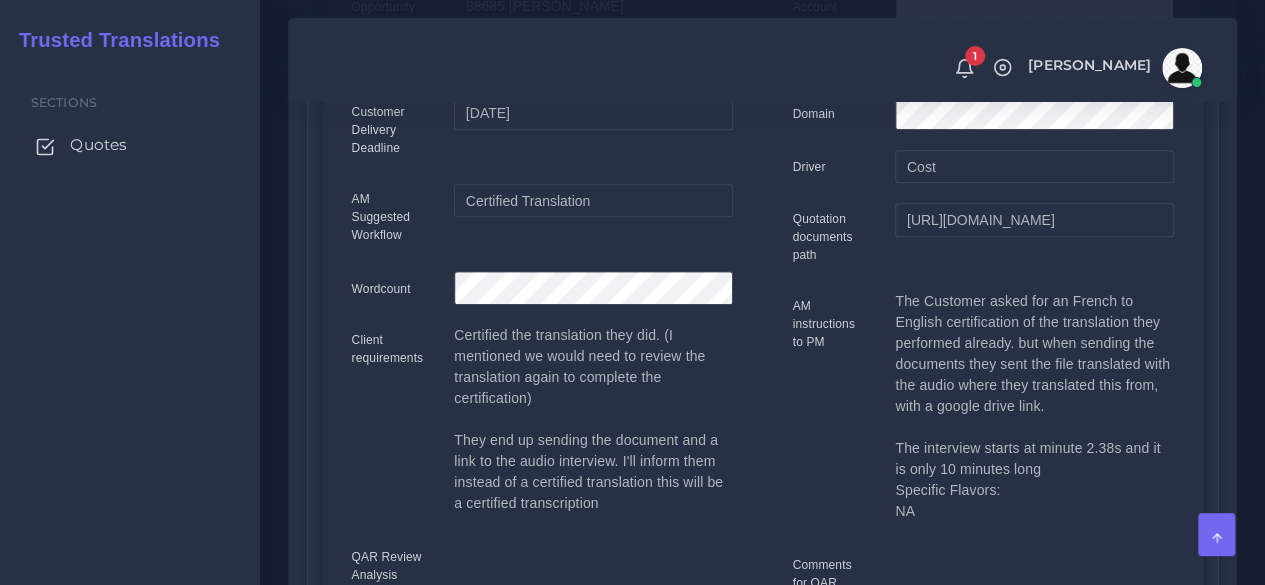 click on "Quotes" at bounding box center [98, 145] 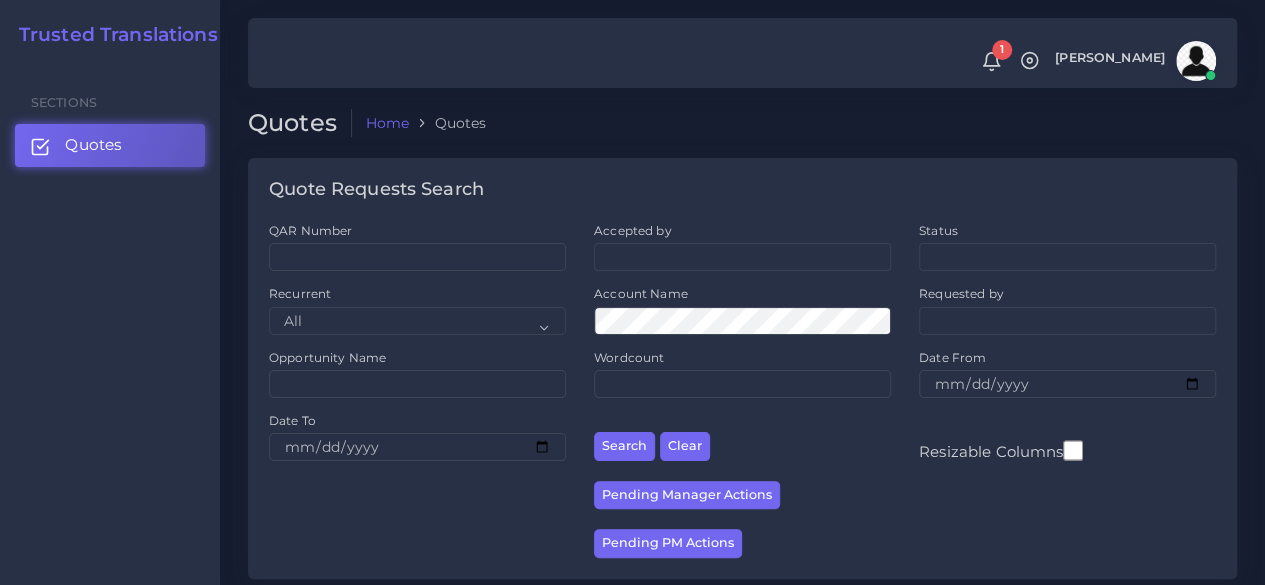 scroll, scrollTop: 300, scrollLeft: 0, axis: vertical 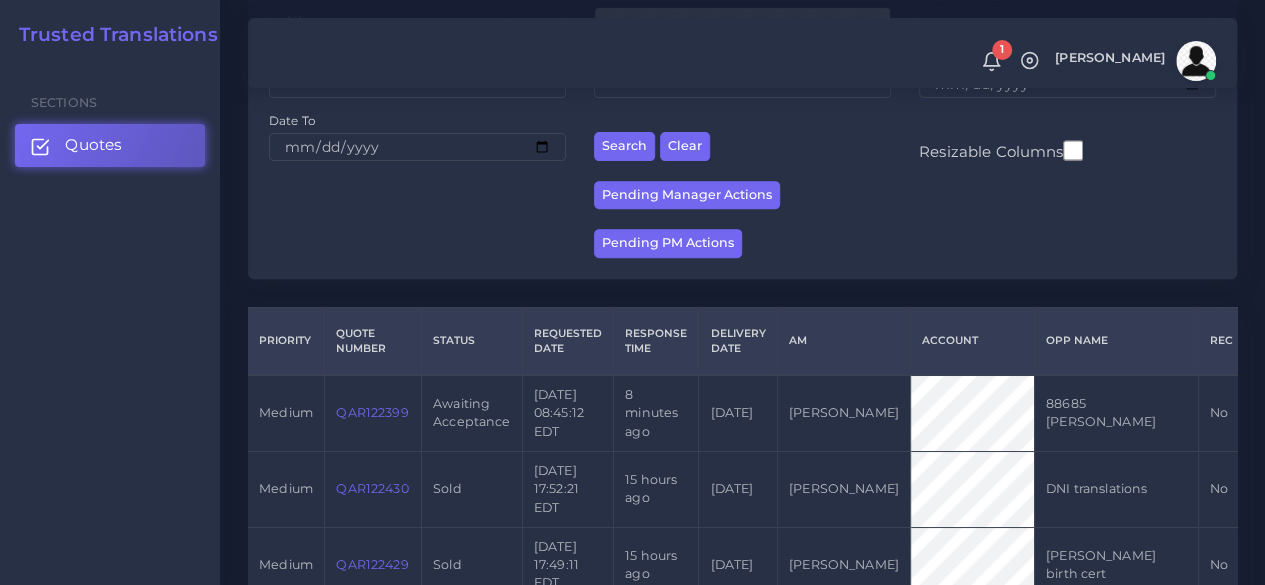 click on "QAR122399" at bounding box center (372, 412) 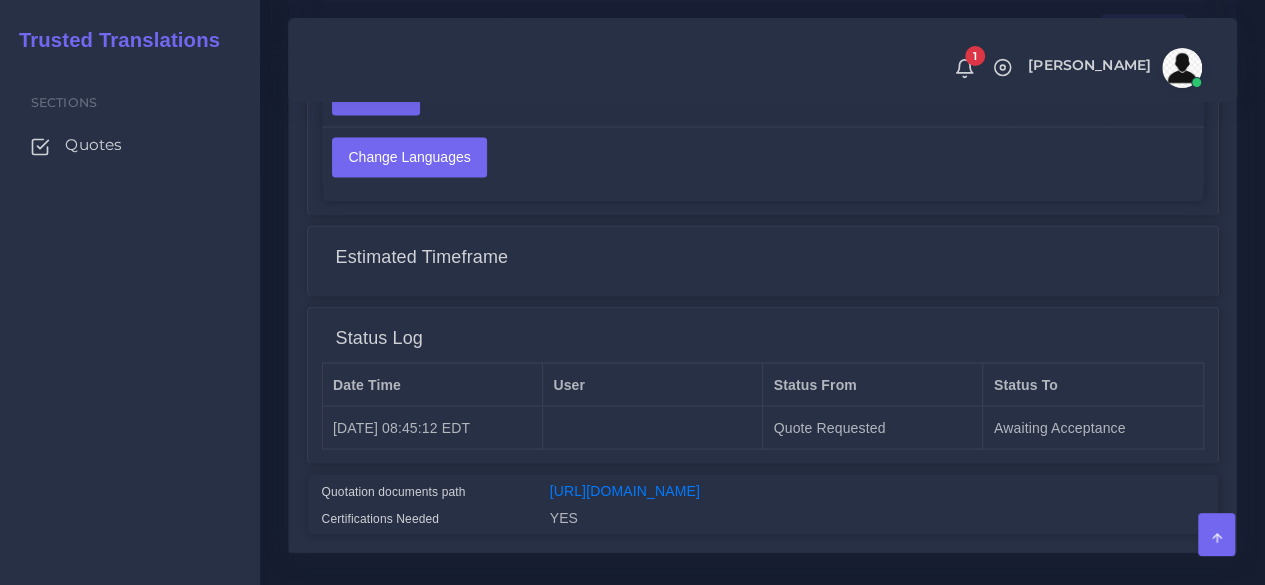 scroll, scrollTop: 1710, scrollLeft: 0, axis: vertical 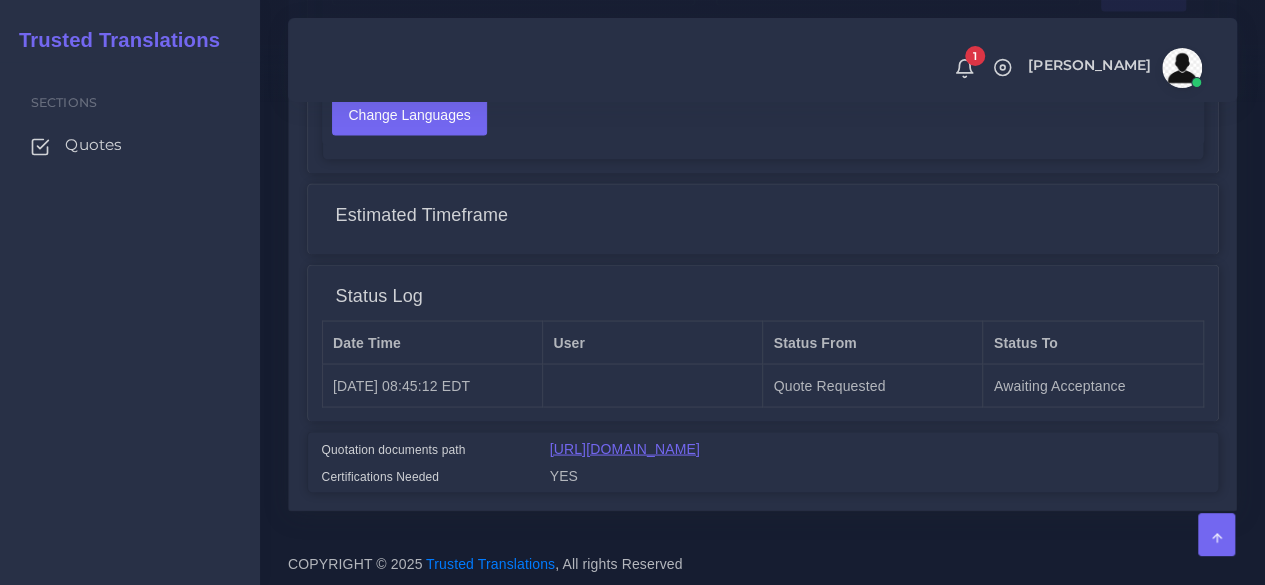 click on "[URL][DOMAIN_NAME]" at bounding box center (625, 448) 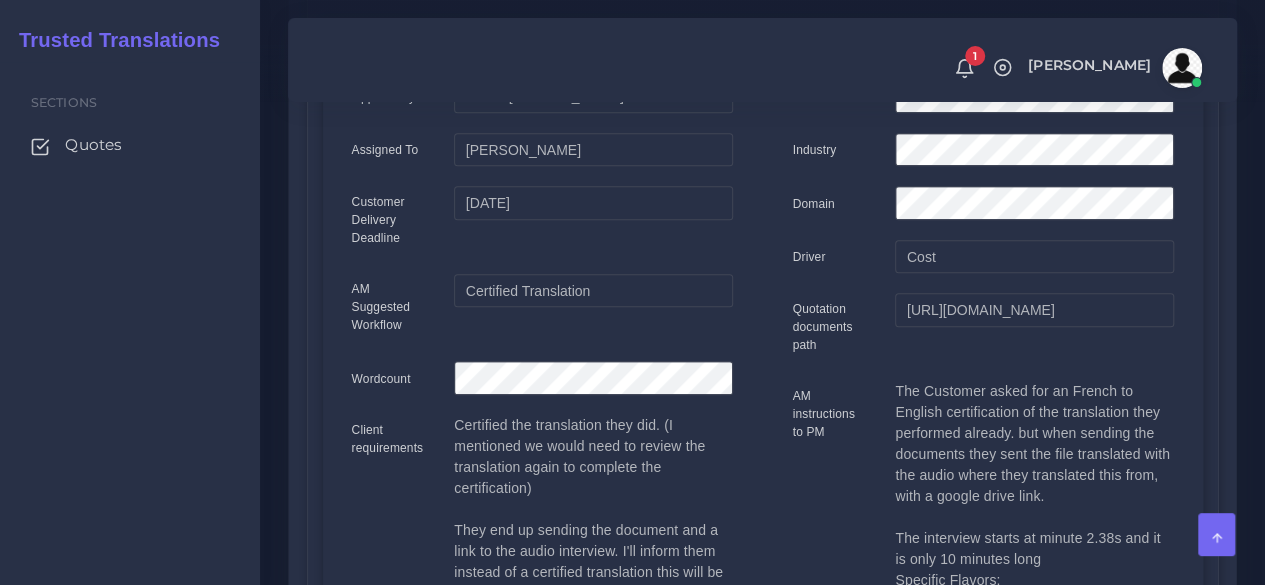 scroll, scrollTop: 10, scrollLeft: 0, axis: vertical 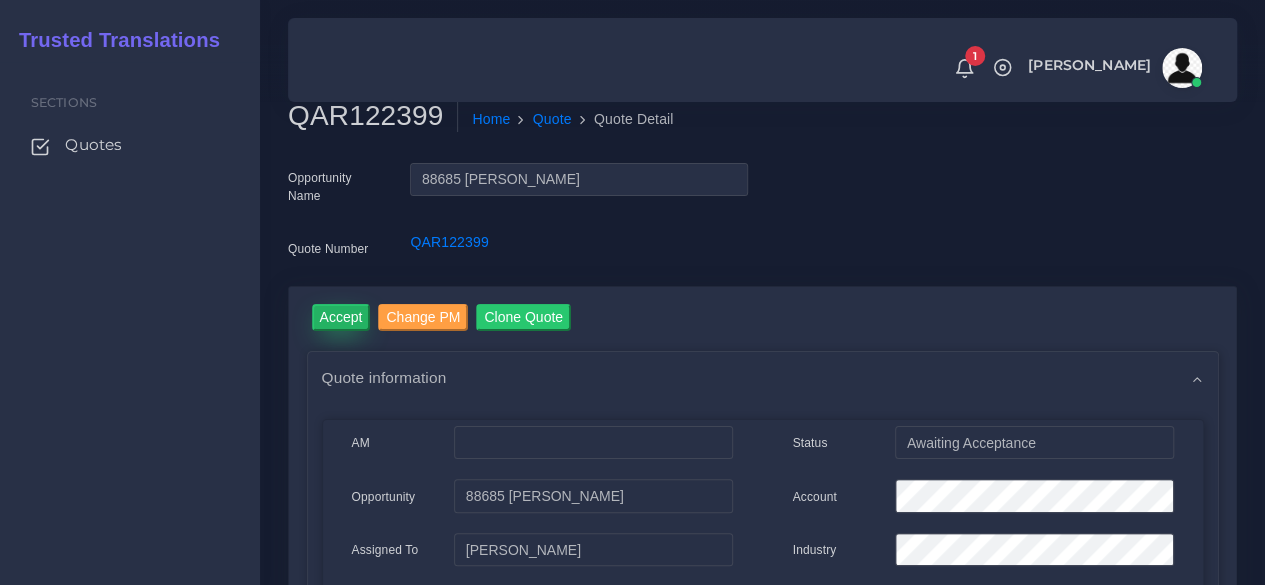 click on "Accept" at bounding box center (341, 317) 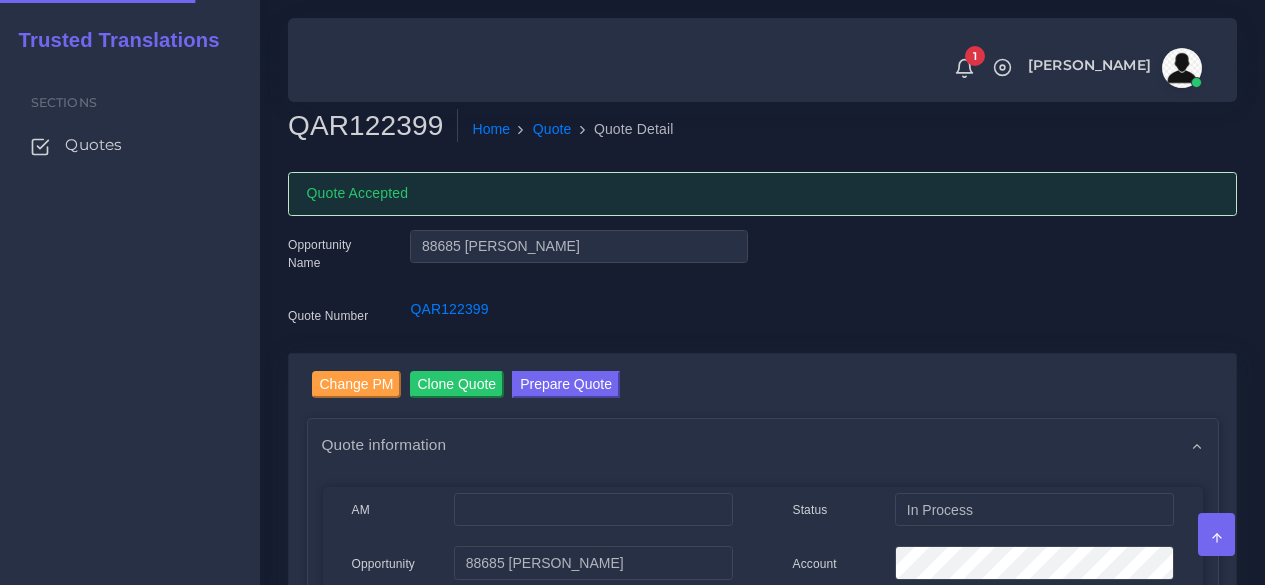 scroll, scrollTop: 0, scrollLeft: 0, axis: both 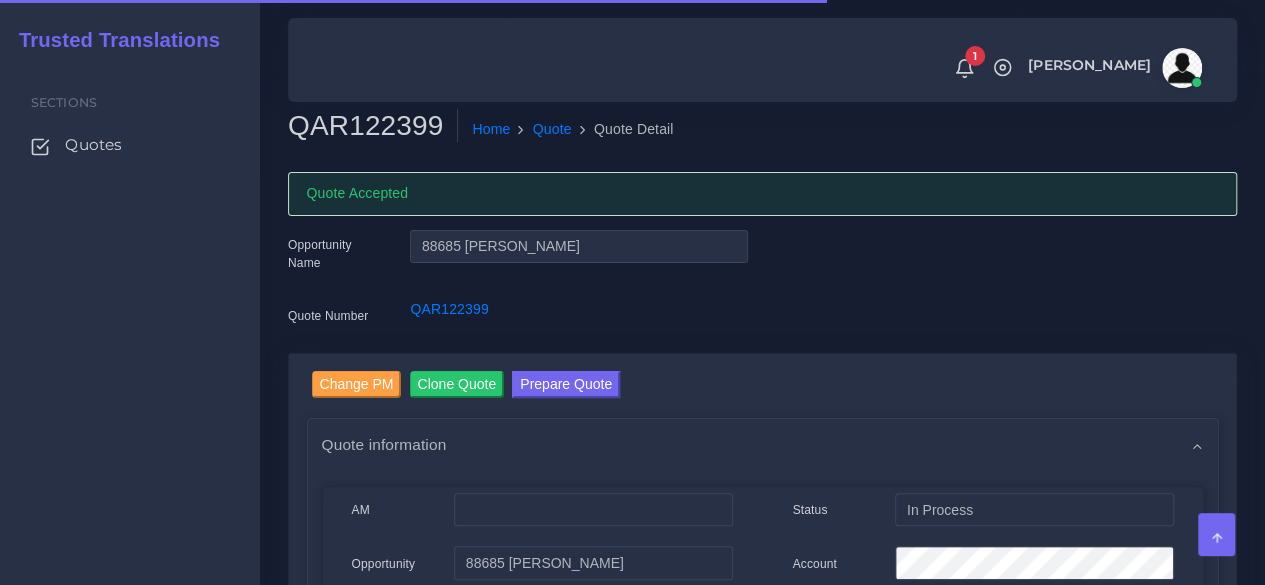 click on "QAR122399" at bounding box center (373, 126) 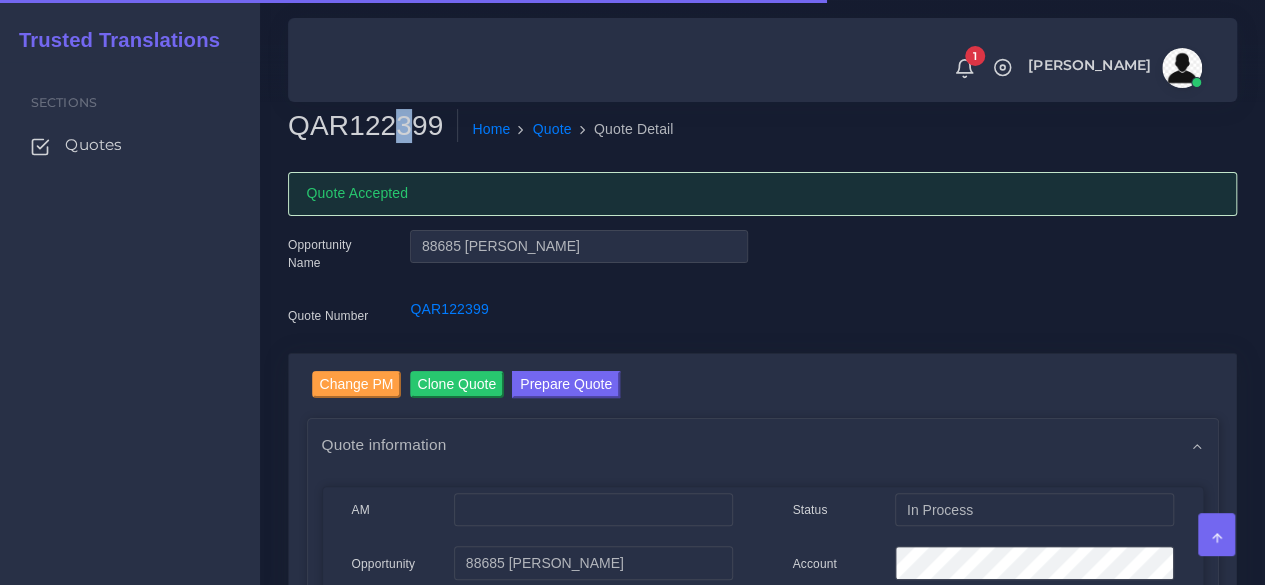 click on "QAR122399" at bounding box center [373, 126] 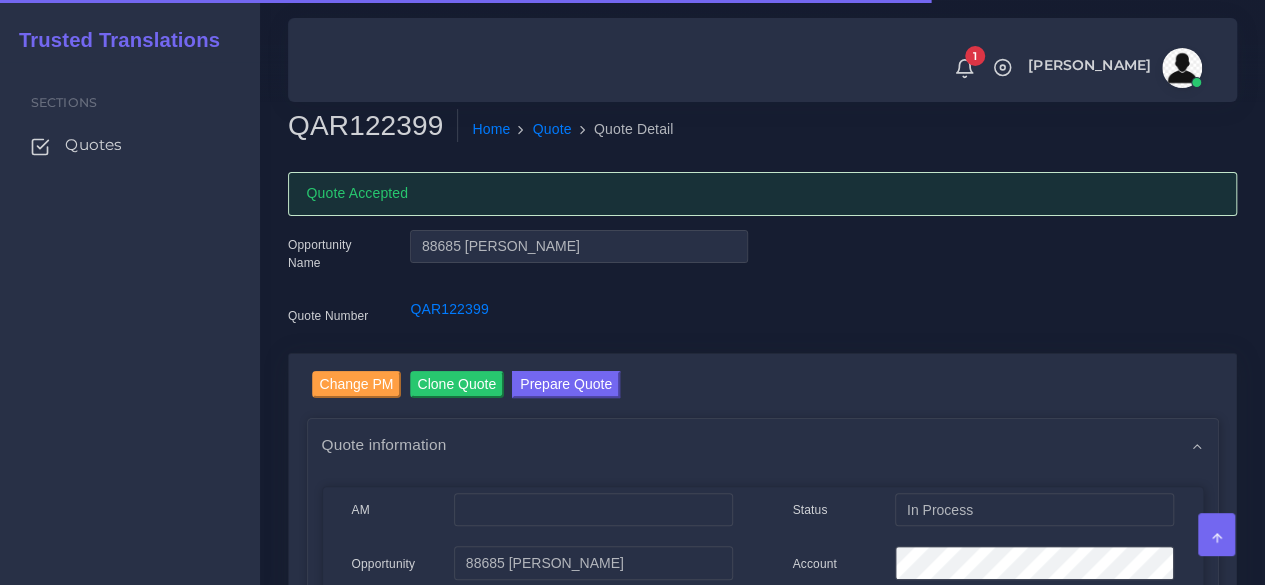 click on "QAR122399" at bounding box center (373, 126) 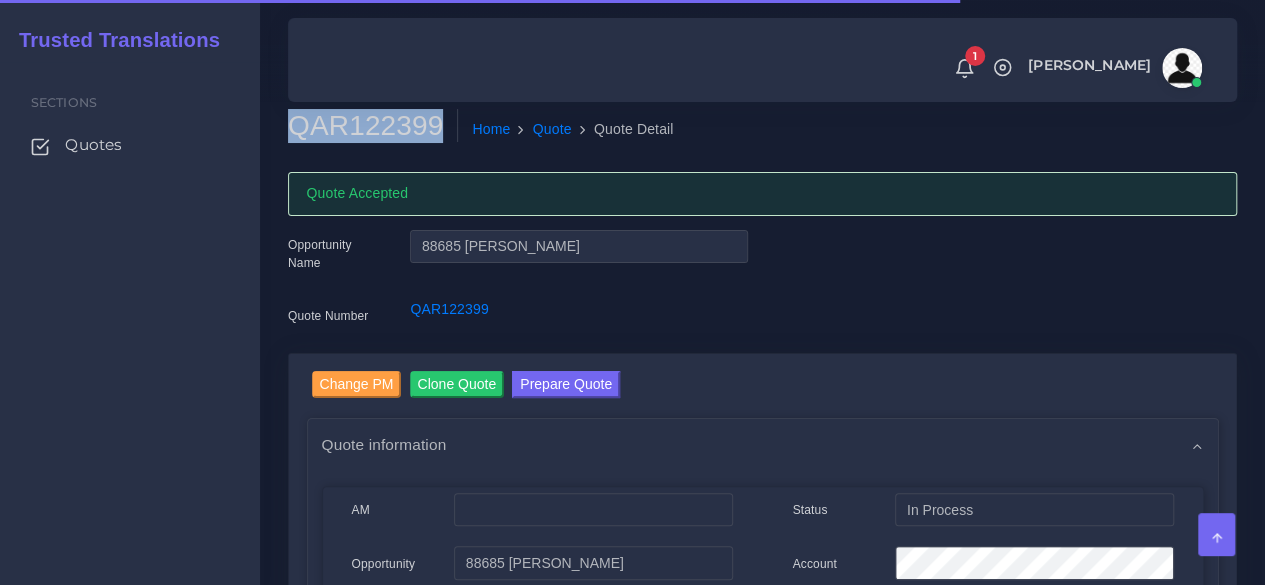 click on "QAR122399" at bounding box center [373, 126] 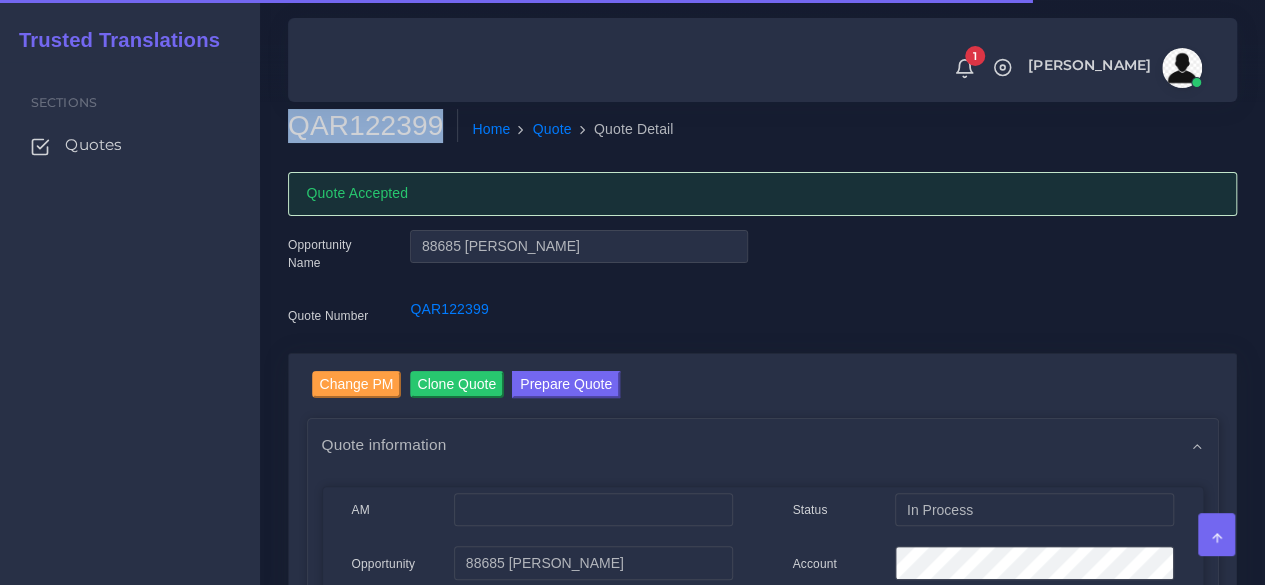 copy on "QAR122399" 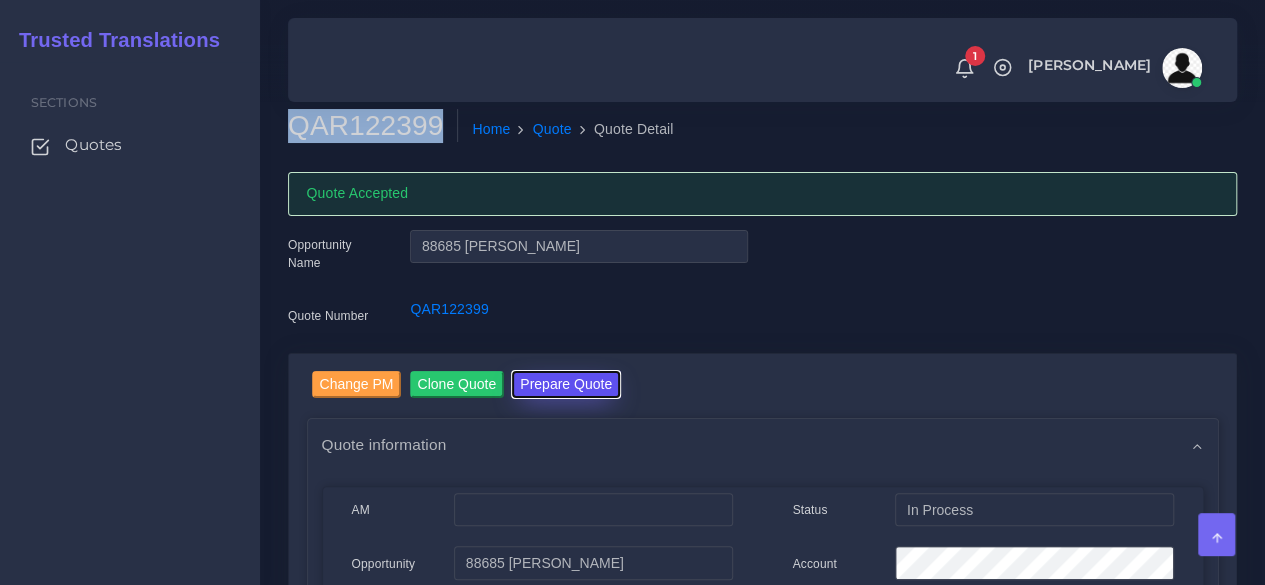 click on "Prepare Quote" at bounding box center [566, 384] 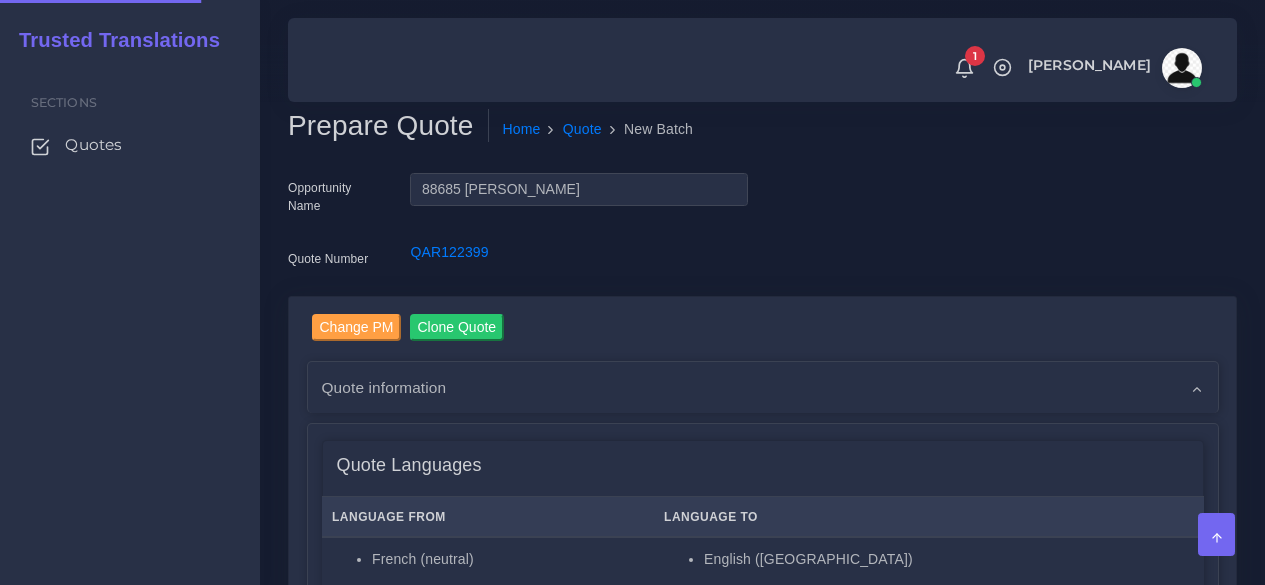 scroll, scrollTop: 0, scrollLeft: 0, axis: both 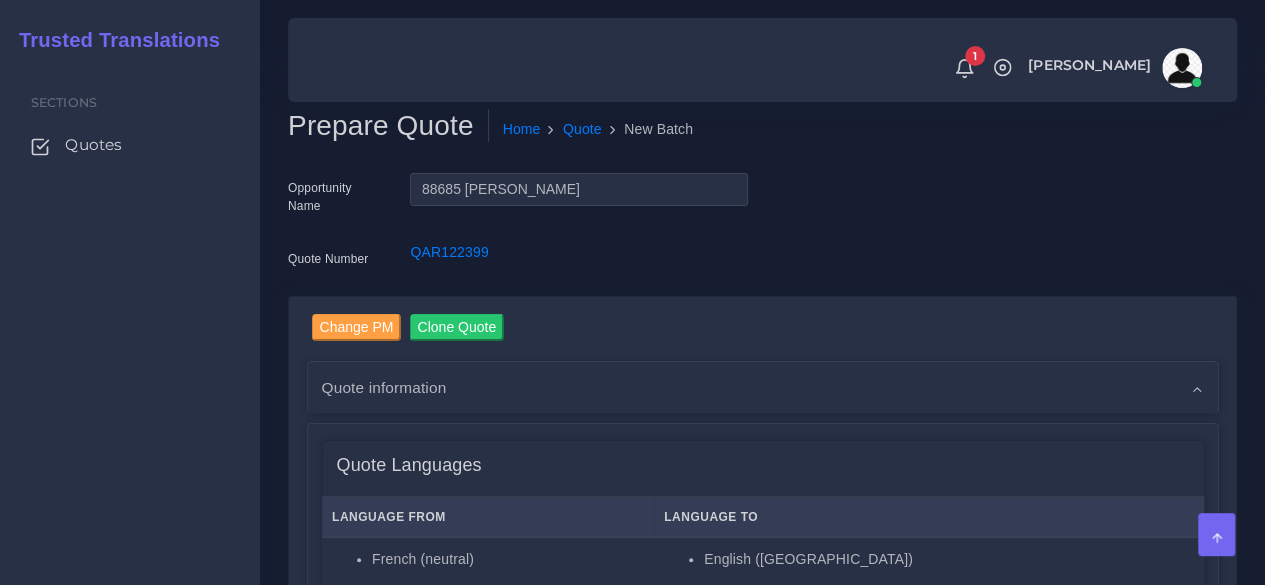 click on "Sections
Quotes" at bounding box center [130, 323] 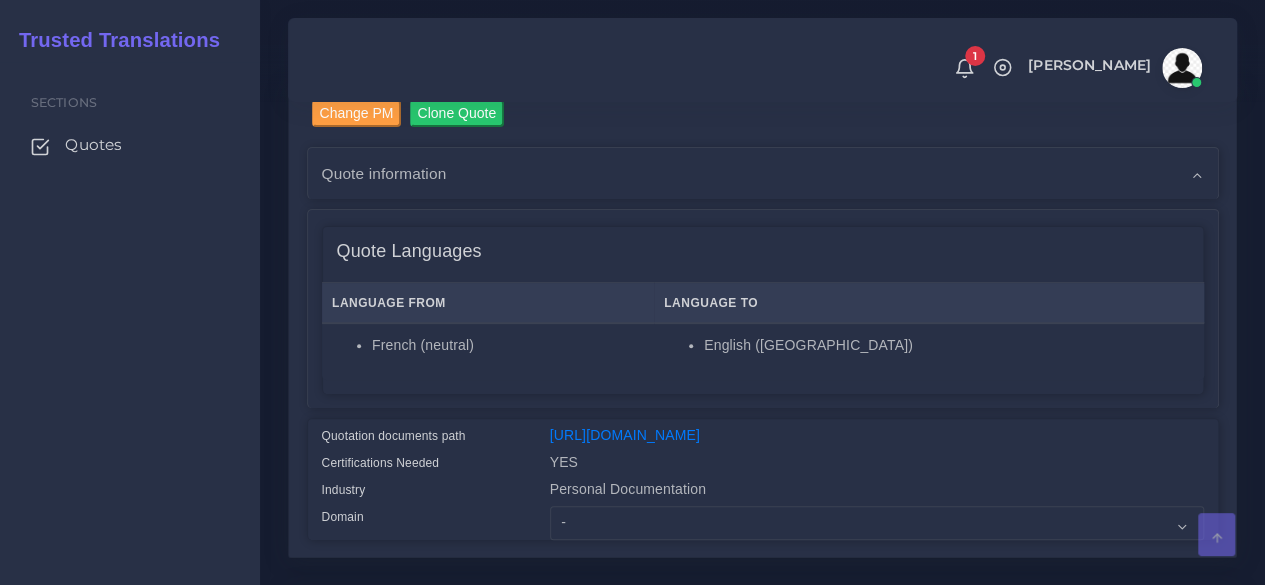 scroll, scrollTop: 500, scrollLeft: 0, axis: vertical 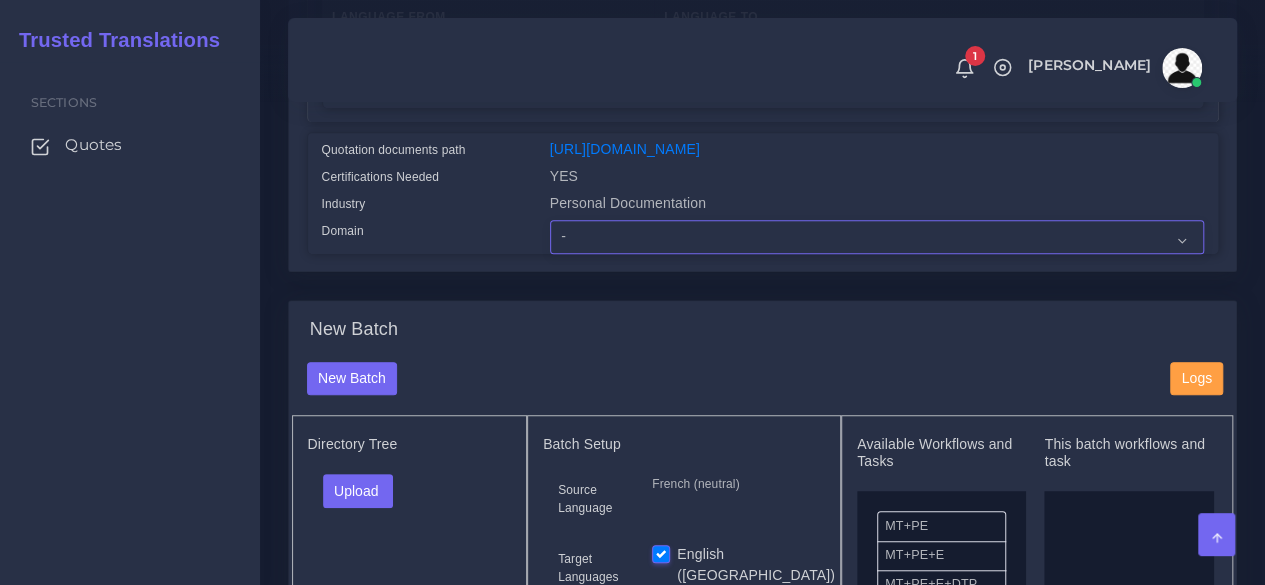 click on "-
Advertising and Media
Agriculture, Forestry and Fishing
Architecture, Building and Construction
Automotive
Chemicals
Computer Hardware
Computer Software
Consumer Electronics - Home appliances
Education
Energy, Water, Transportation and Utilities
Finance - Banking
Food Manufacturing and Services
Healthcare and Health Sciences
Hospitality, Leisure, Tourism and Arts
Human Resources - HR
Industrial Electronics
Industrial Manufacturing Insurance" at bounding box center [877, 237] 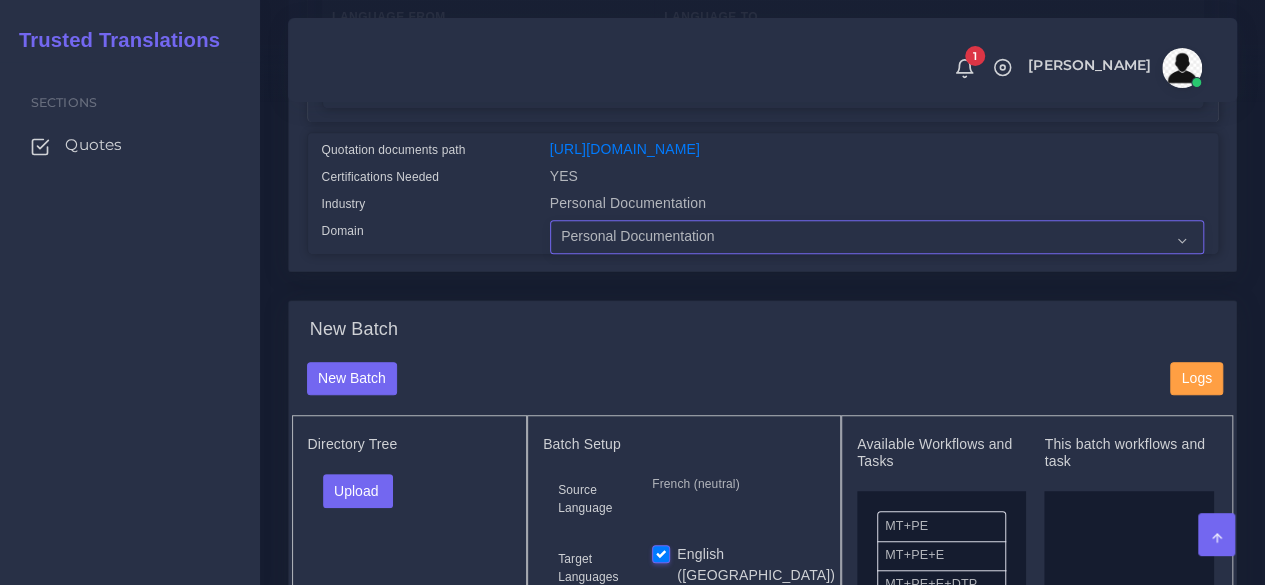 click on "-
Advertising and Media
Agriculture, Forestry and Fishing
Architecture, Building and Construction
Automotive
Chemicals
Computer Hardware
Computer Software
Consumer Electronics - Home appliances
Education
Energy, Water, Transportation and Utilities
Finance - Banking
Food Manufacturing and Services
Healthcare and Health Sciences
Hospitality, Leisure, Tourism and Arts
Human Resources - HR
Industrial Electronics
Industrial Manufacturing Insurance" at bounding box center (877, 237) 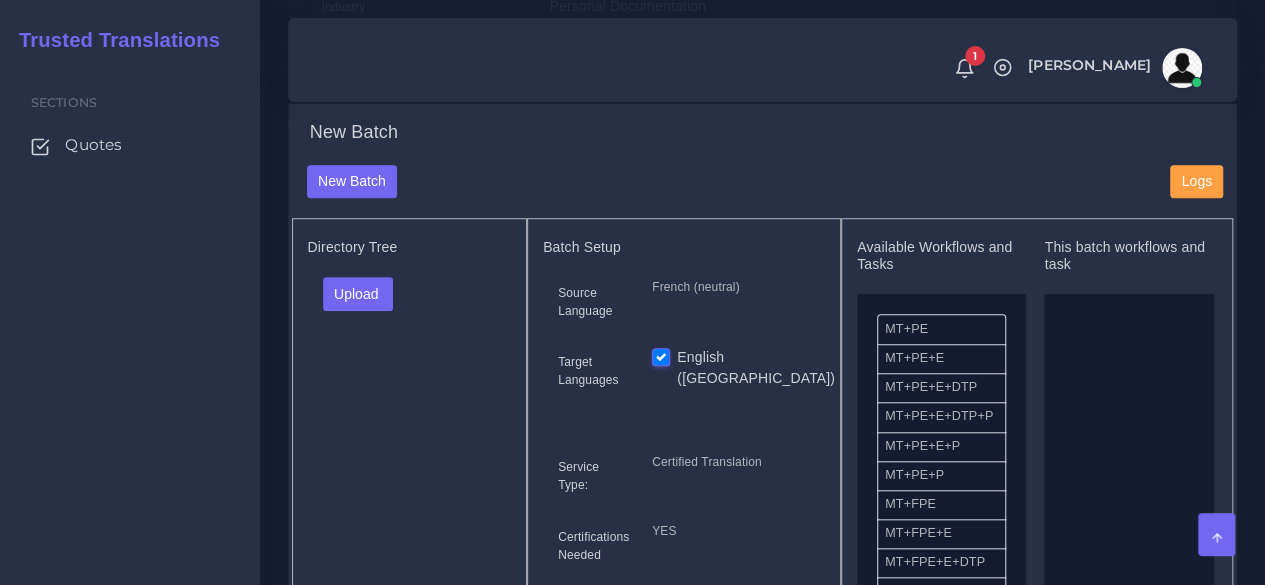 scroll, scrollTop: 700, scrollLeft: 0, axis: vertical 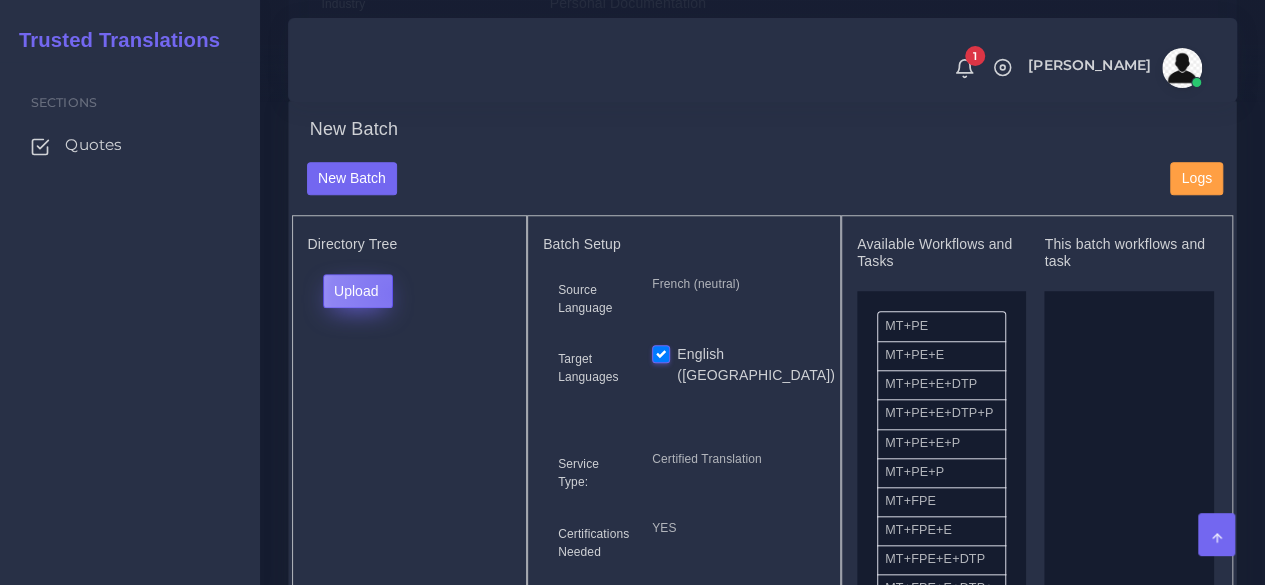 click on "Upload" at bounding box center (358, 291) 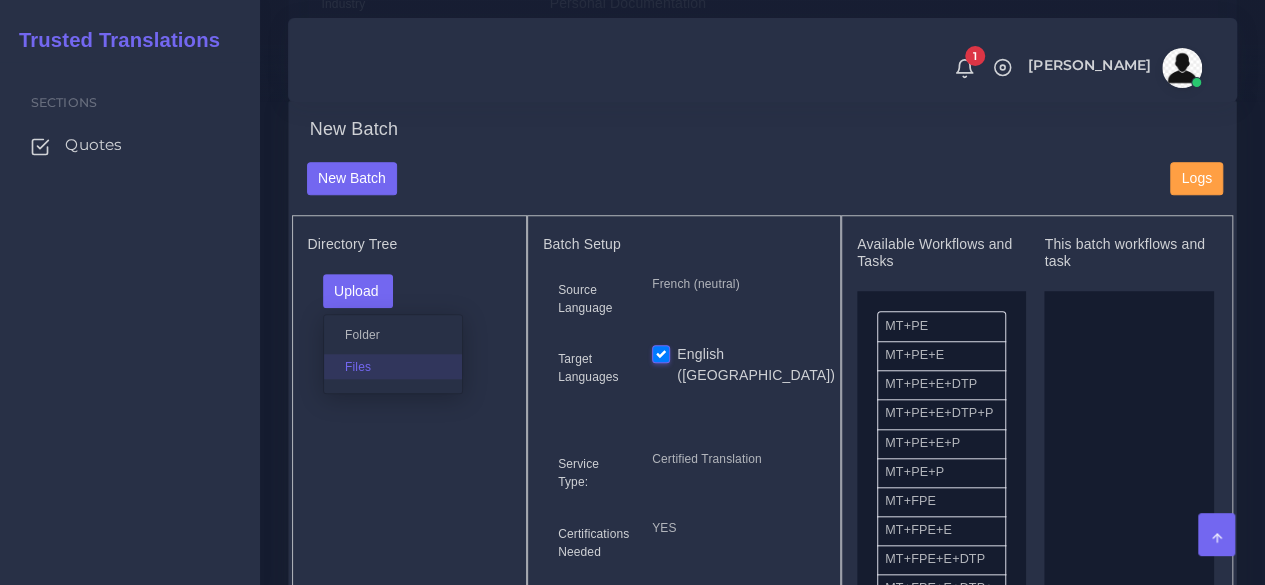 click on "Files" at bounding box center (393, 366) 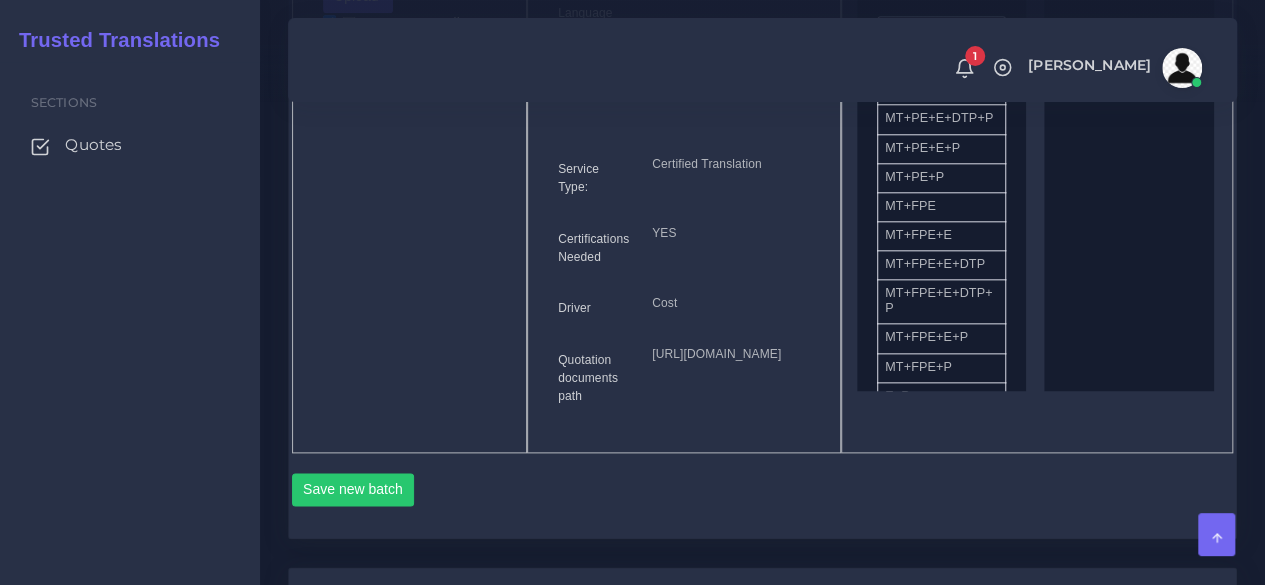 scroll, scrollTop: 1000, scrollLeft: 0, axis: vertical 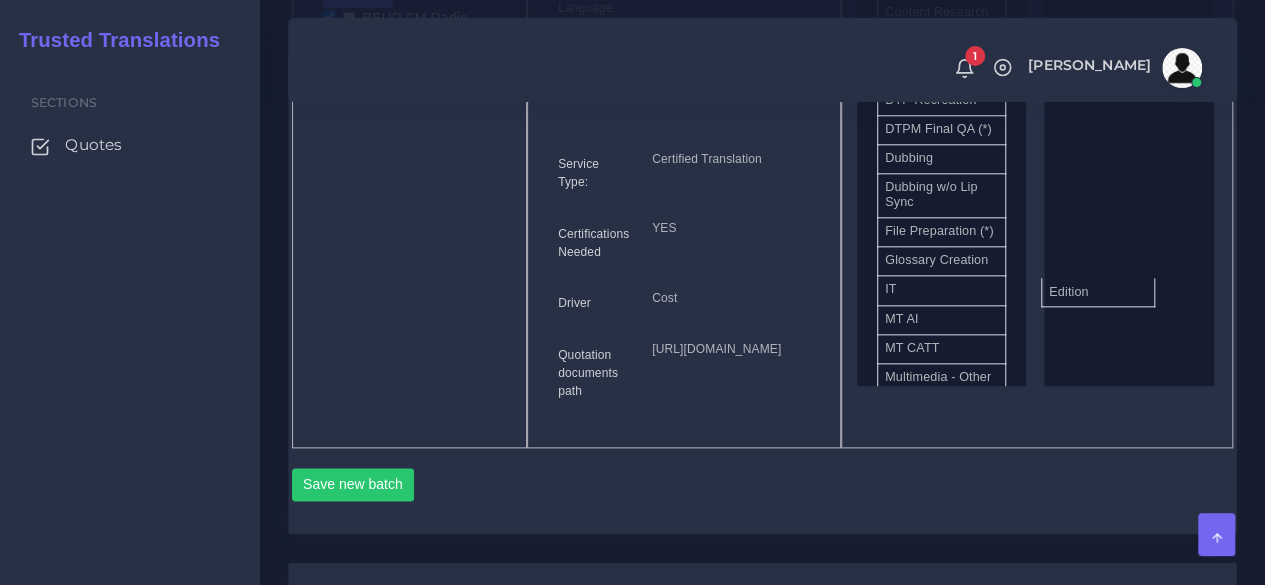 drag, startPoint x: 949, startPoint y: 293, endPoint x: 1114, endPoint y: 317, distance: 166.73631 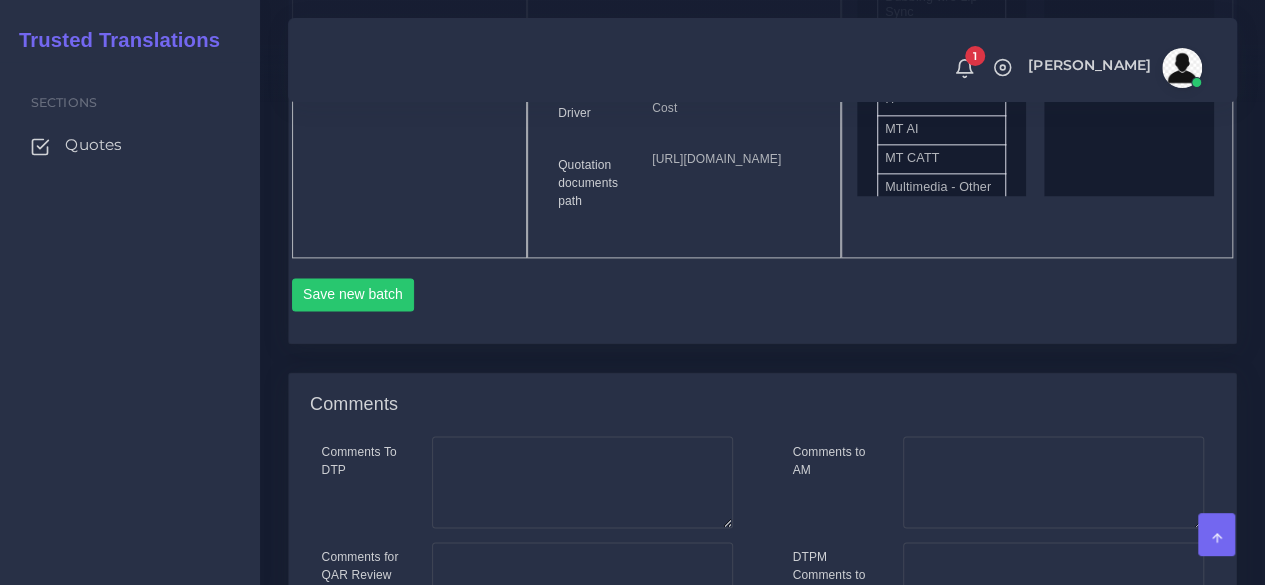 scroll, scrollTop: 1200, scrollLeft: 0, axis: vertical 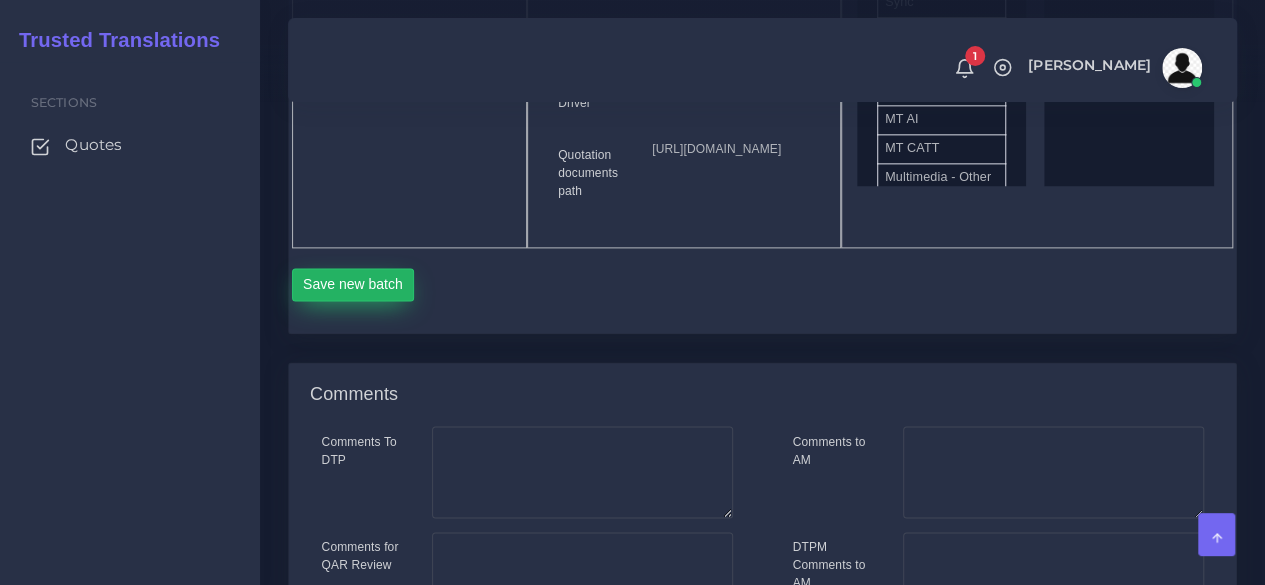 click on "Save new batch" at bounding box center [353, 285] 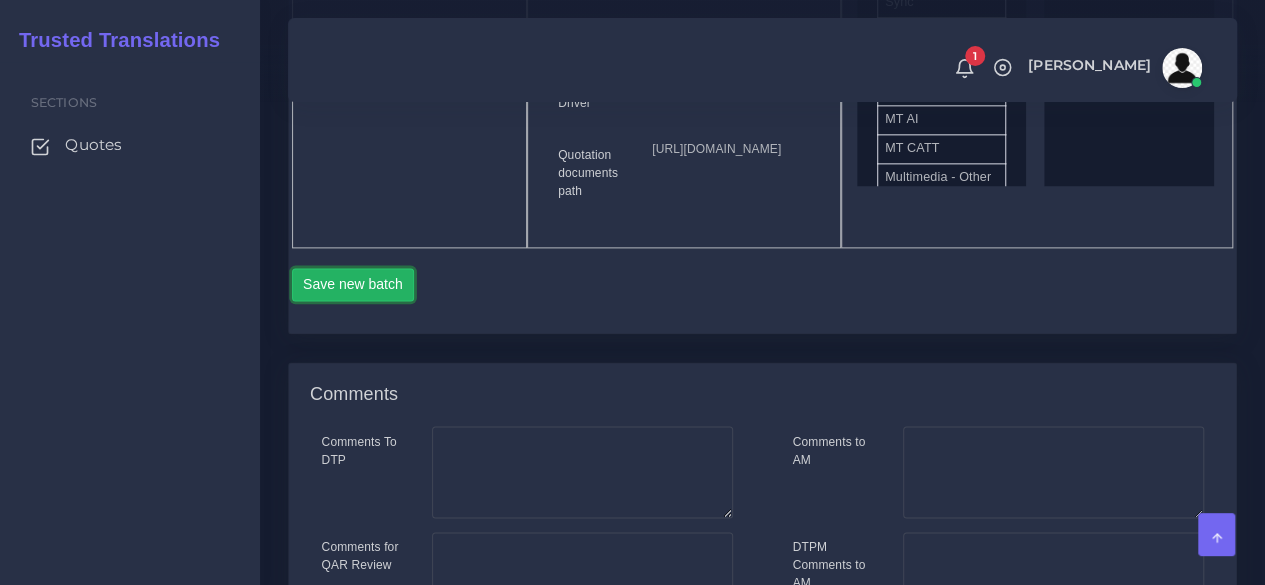 scroll, scrollTop: 1500, scrollLeft: 0, axis: vertical 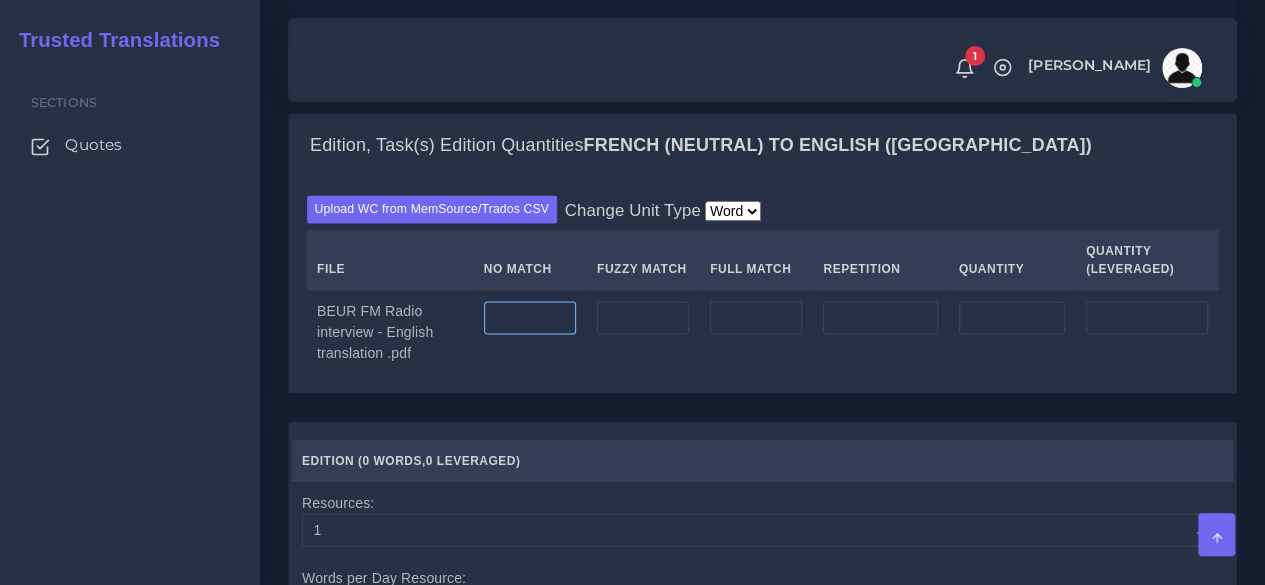 click at bounding box center [530, 318] 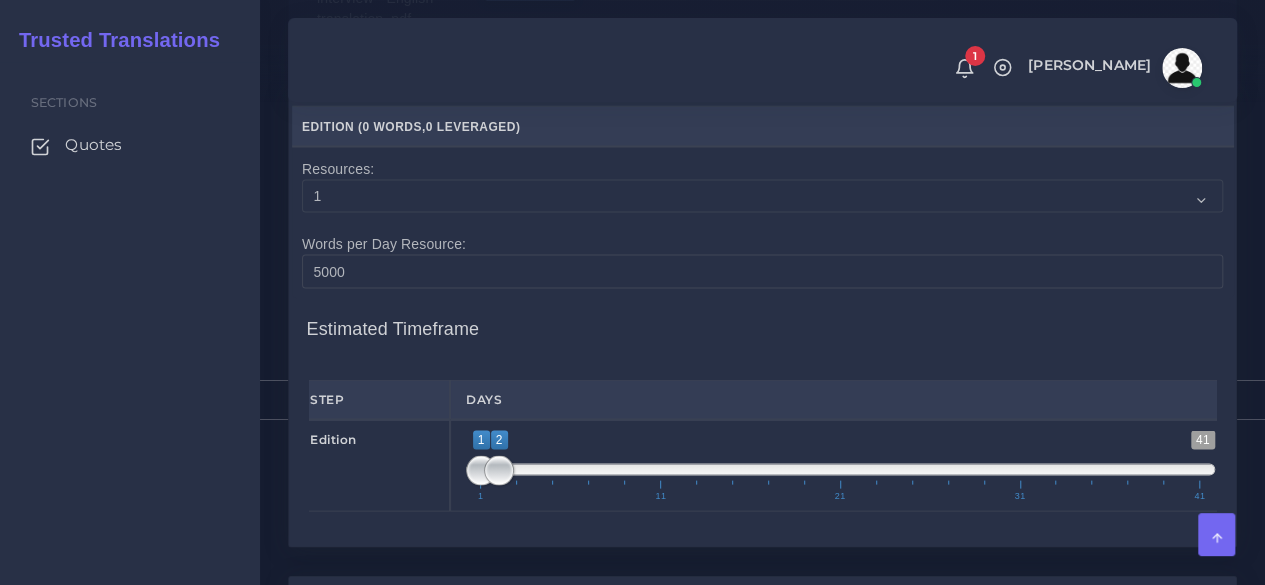 scroll, scrollTop: 1900, scrollLeft: 0, axis: vertical 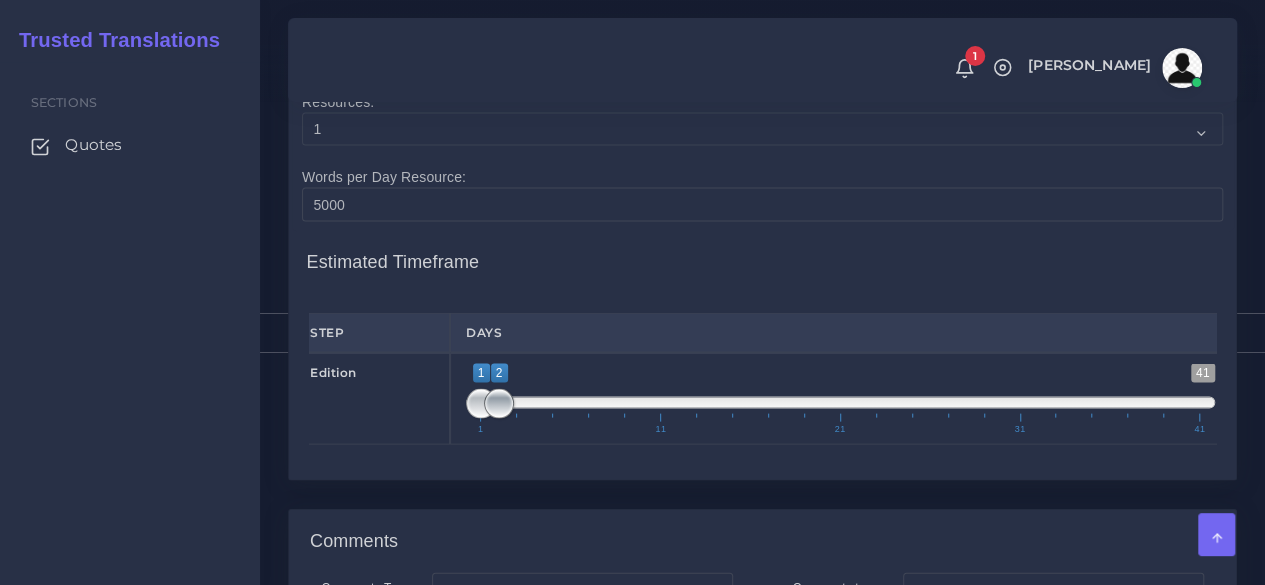 type on "1300" 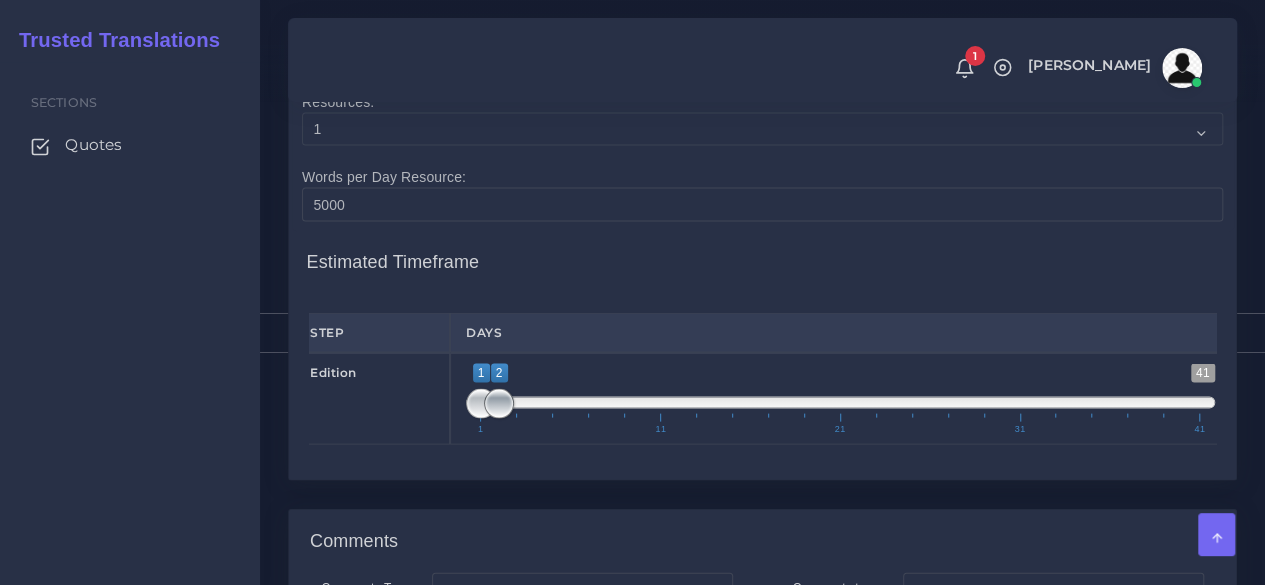 type on "1300" 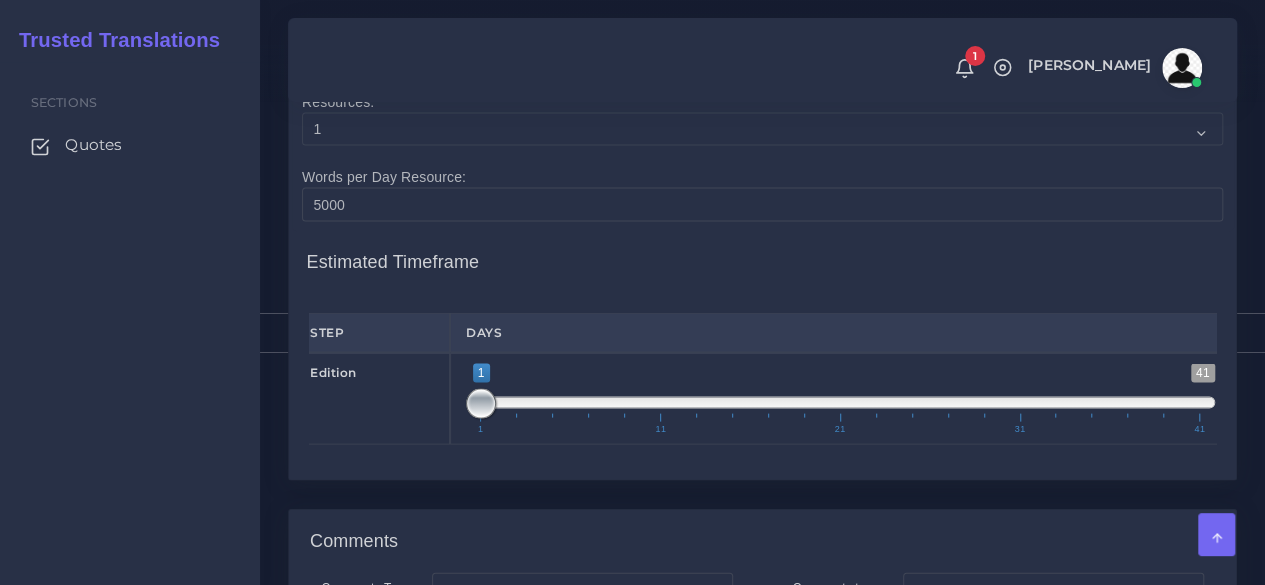drag, startPoint x: 504, startPoint y: 541, endPoint x: 476, endPoint y: 544, distance: 28.160255 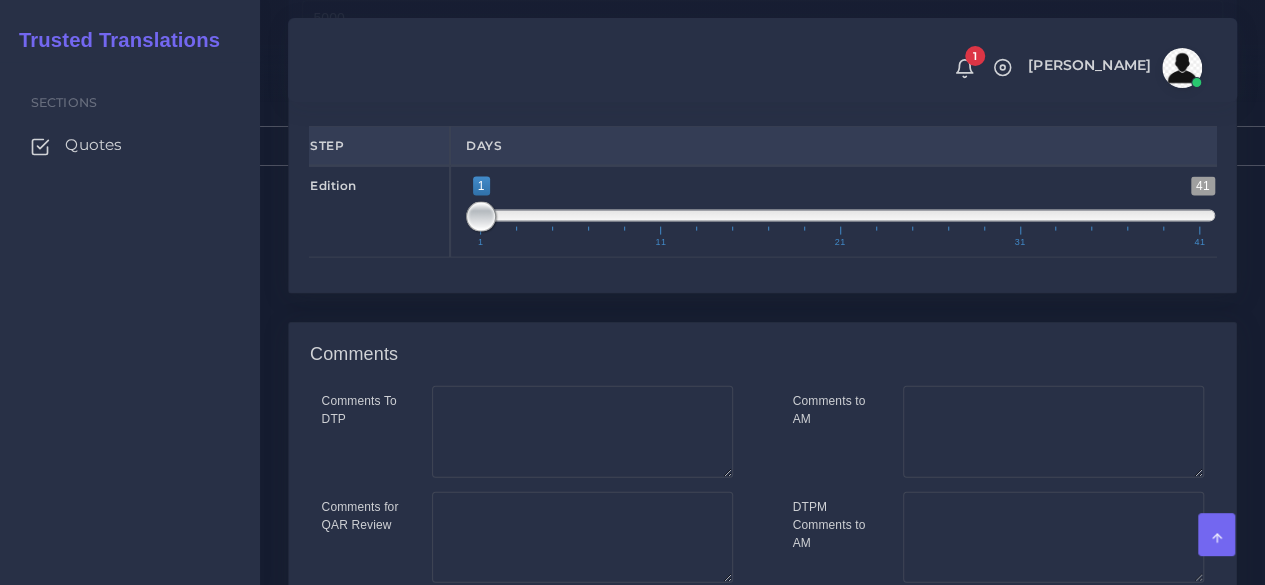 scroll, scrollTop: 2402, scrollLeft: 0, axis: vertical 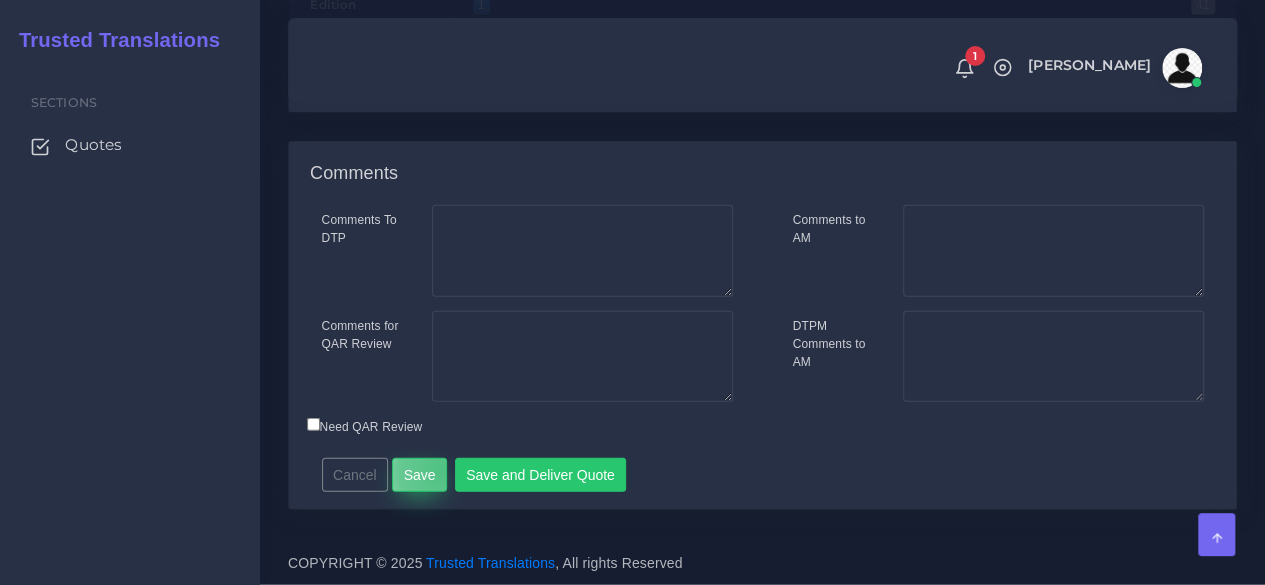 click on "Save" at bounding box center [419, 475] 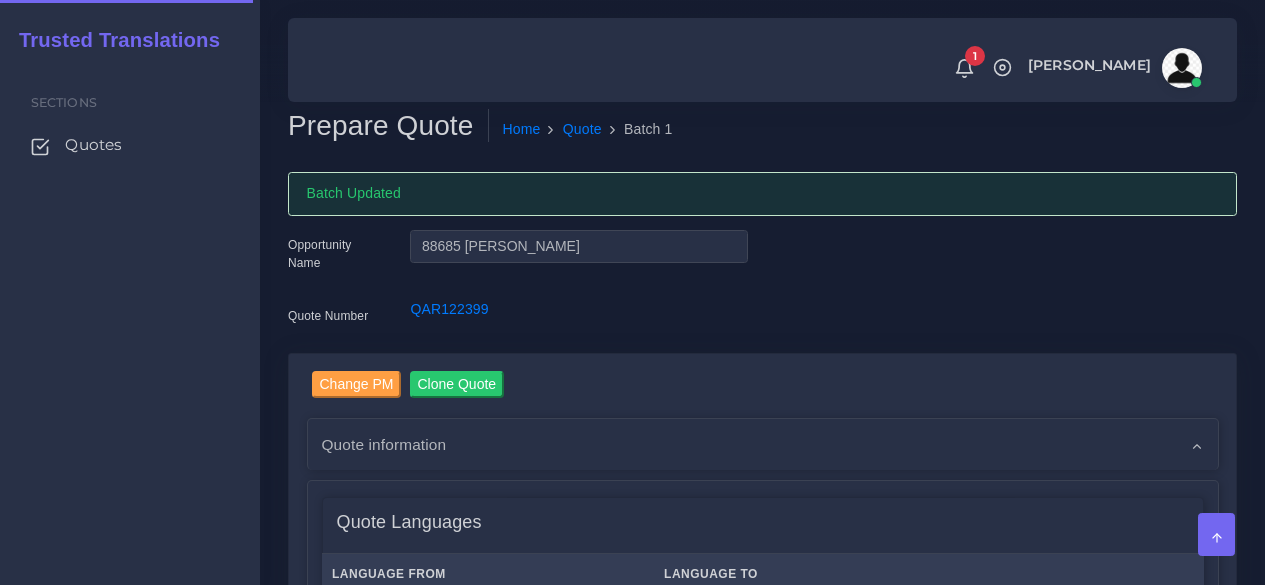 scroll, scrollTop: 0, scrollLeft: 0, axis: both 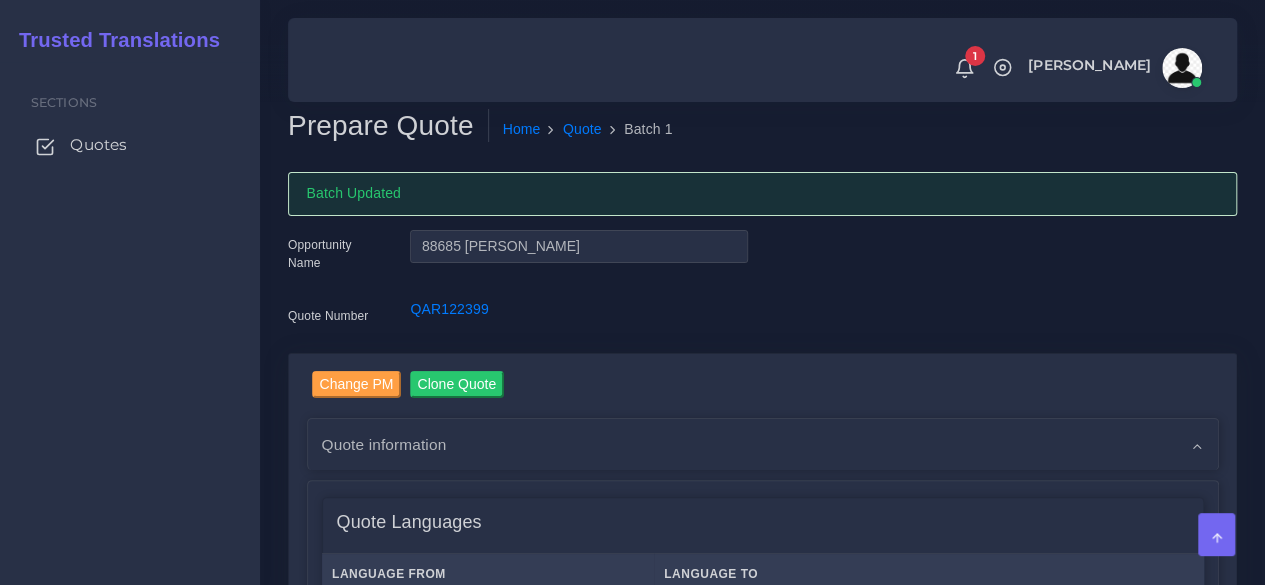 click on "Quotes" at bounding box center [98, 145] 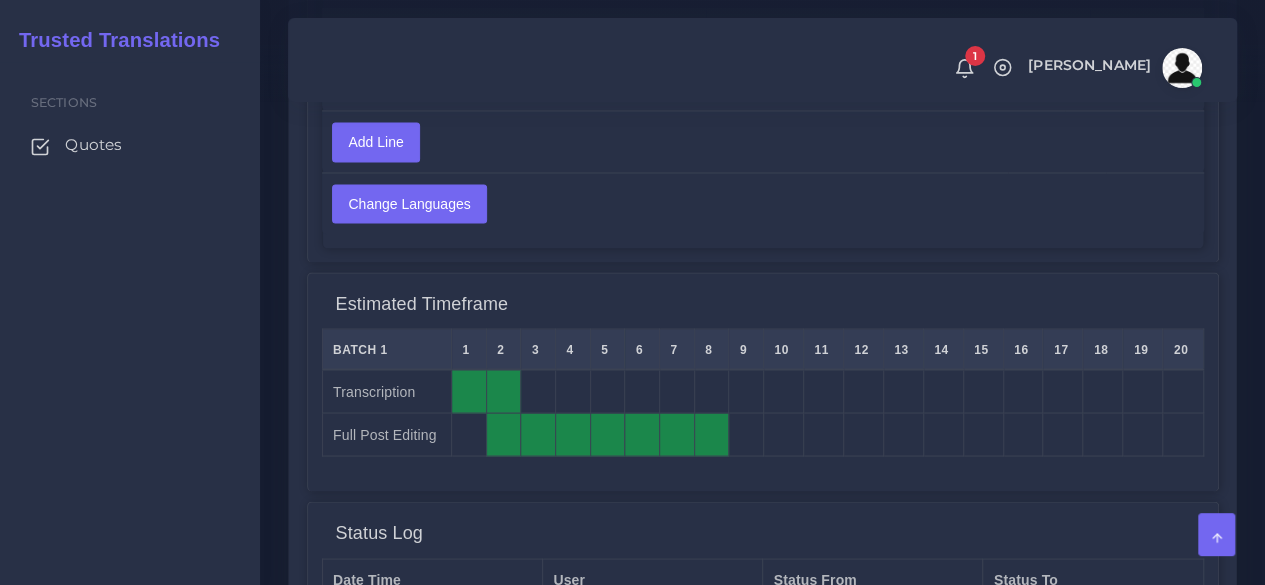 scroll, scrollTop: 1600, scrollLeft: 0, axis: vertical 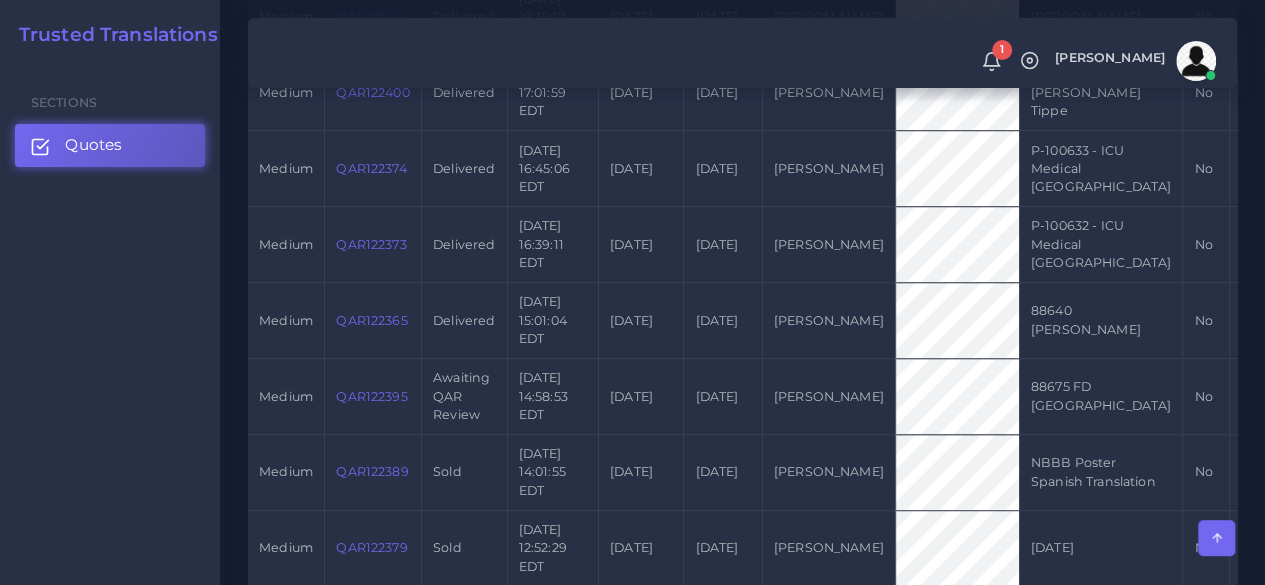 click on "Sections
Quotes" at bounding box center (110, 323) 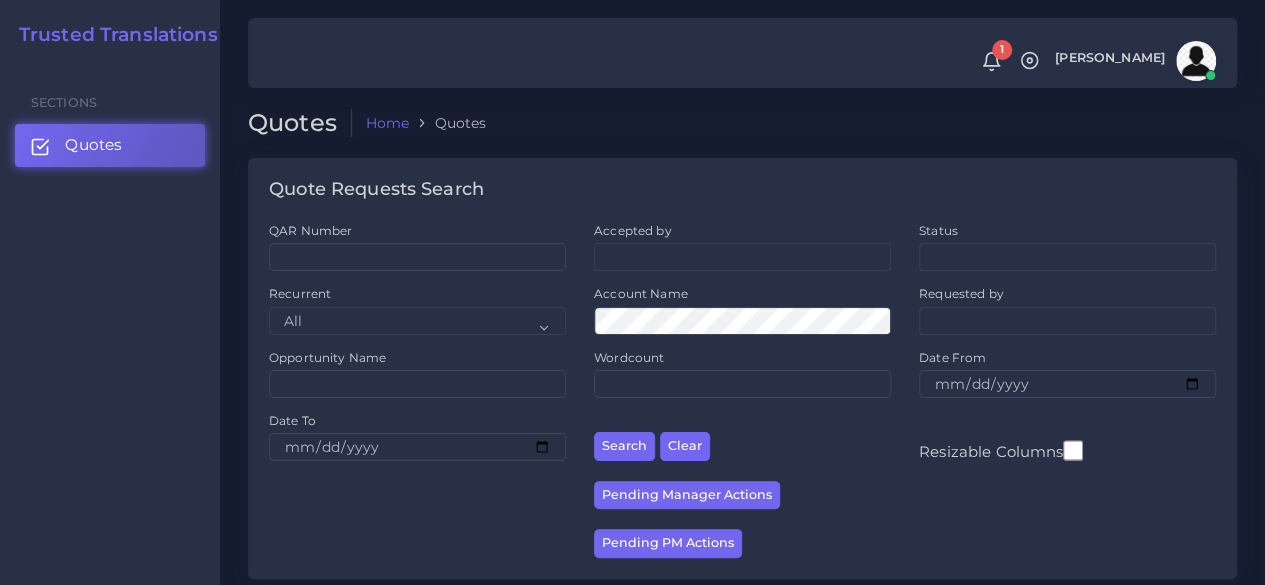 scroll, scrollTop: 300, scrollLeft: 0, axis: vertical 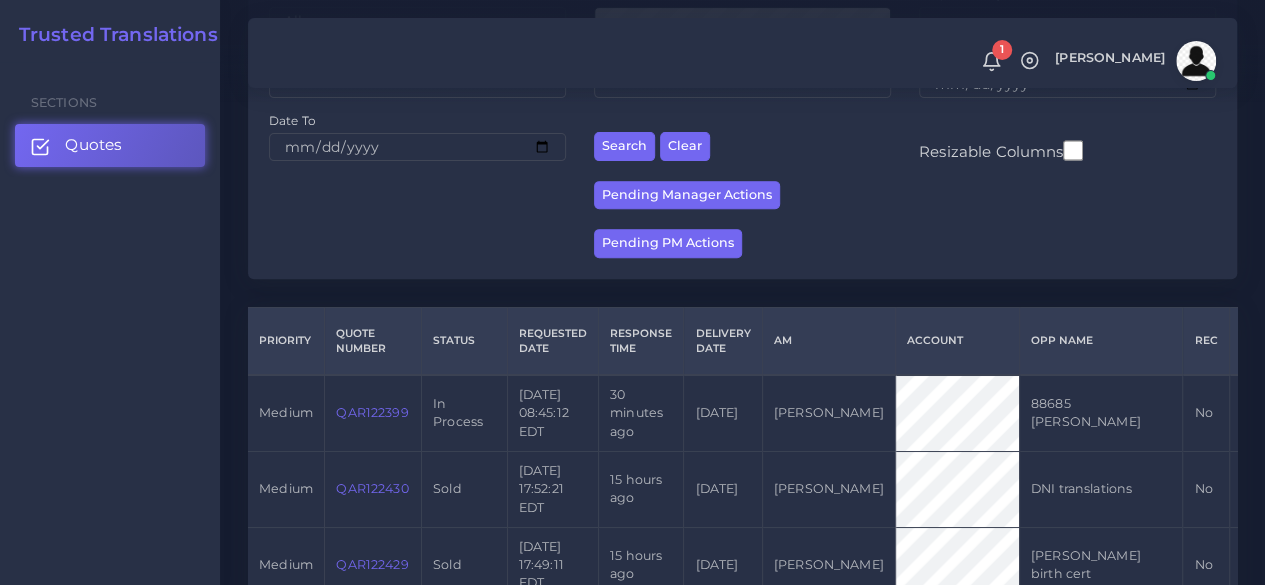 click on "QAR122399" at bounding box center [372, 412] 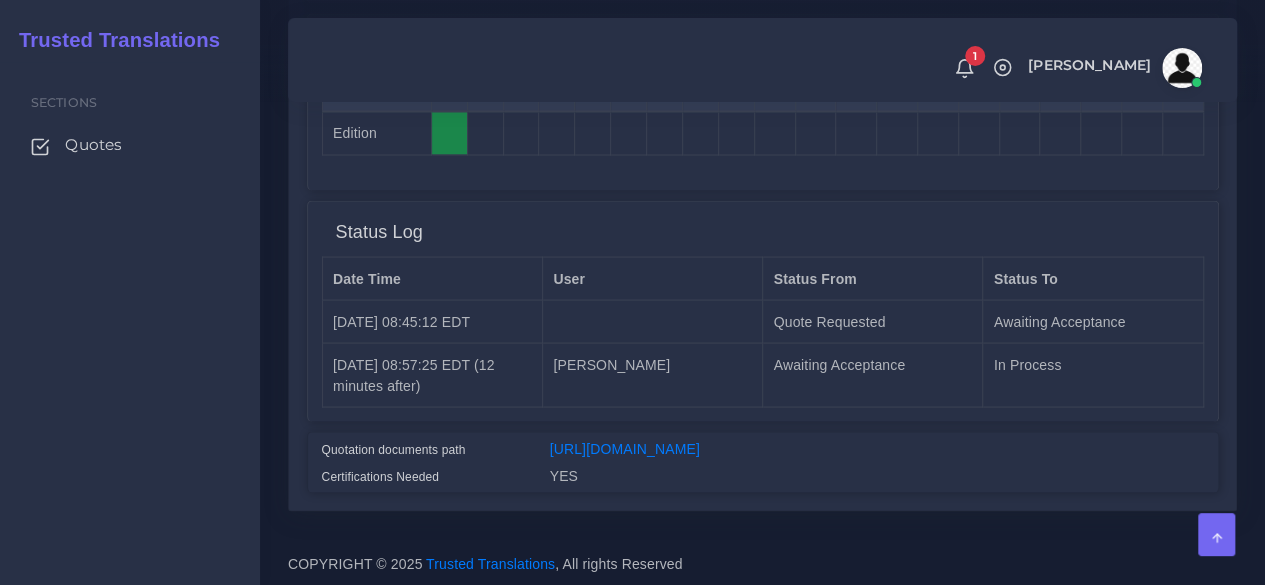scroll, scrollTop: 1879, scrollLeft: 0, axis: vertical 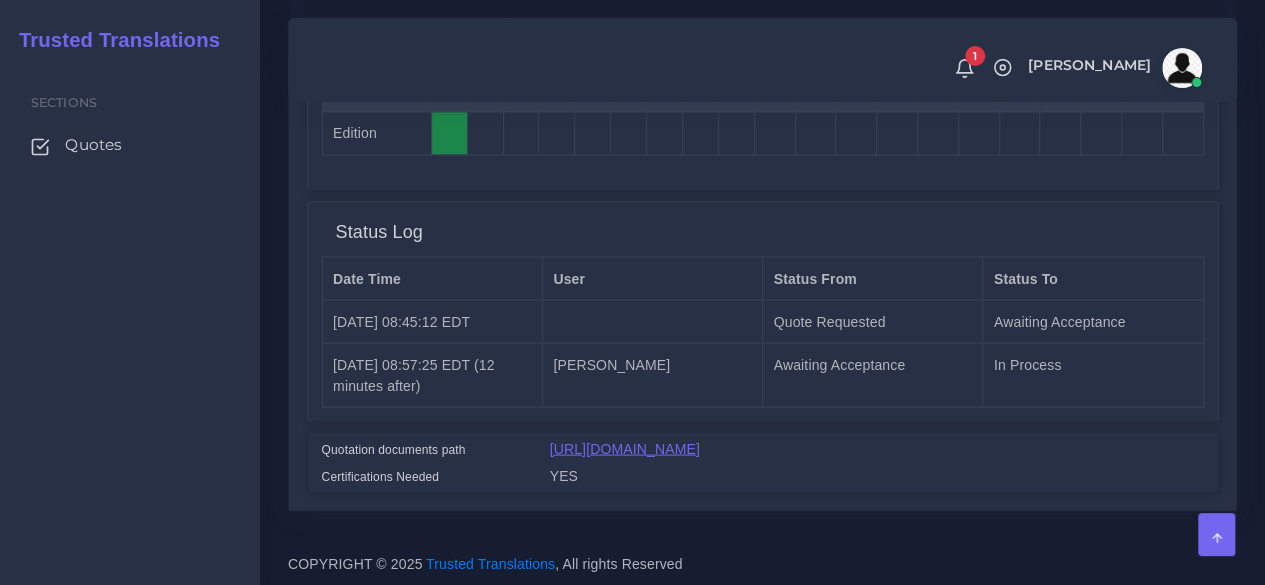click on "https://workdrive.zoho.com/fgoh3e43b1a1fe2124b65bedd7c3c51a0e040/teams/fgoh3e43b1a1fe2124b65bedd7c3c51a0e040/ws/fgoh3cd45790bb17e457f864c310f1cbe2d9a/folders/b98lc8216beb0db0246f98f584760af343f86" at bounding box center (625, 448) 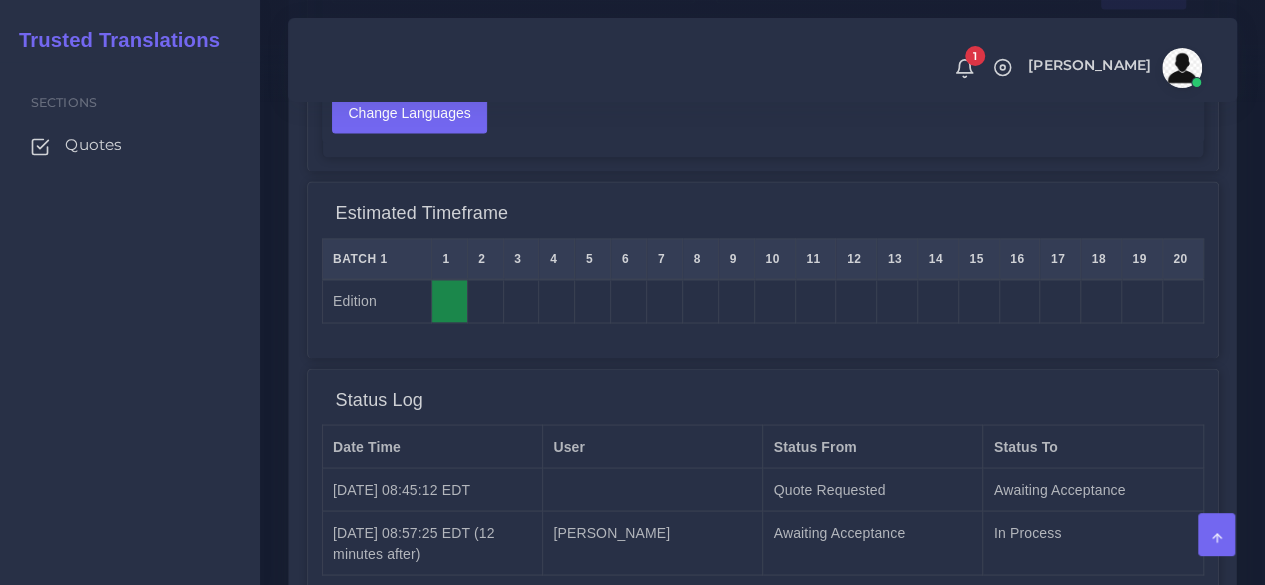 scroll, scrollTop: 1879, scrollLeft: 0, axis: vertical 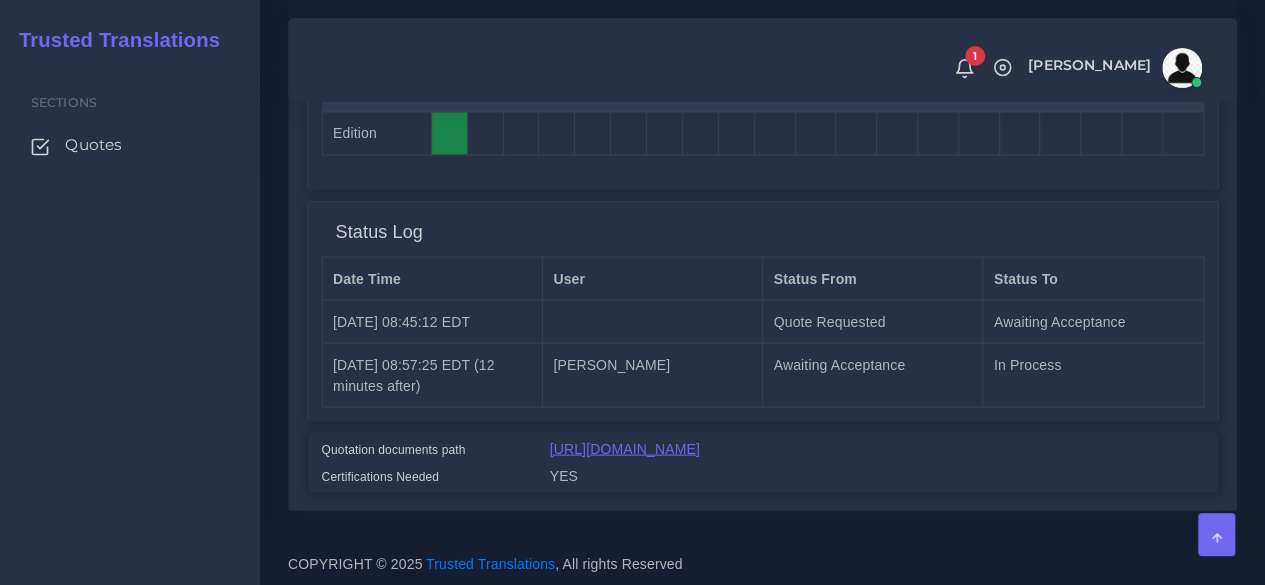 click on "https://workdrive.zoho.com/fgoh3e43b1a1fe2124b65bedd7c3c51a0e040/teams/fgoh3e43b1a1fe2124b65bedd7c3c51a0e040/ws/fgoh3cd45790bb17e457f864c310f1cbe2d9a/folders/b98lc8216beb0db0246f98f584760af343f86" at bounding box center (625, 448) 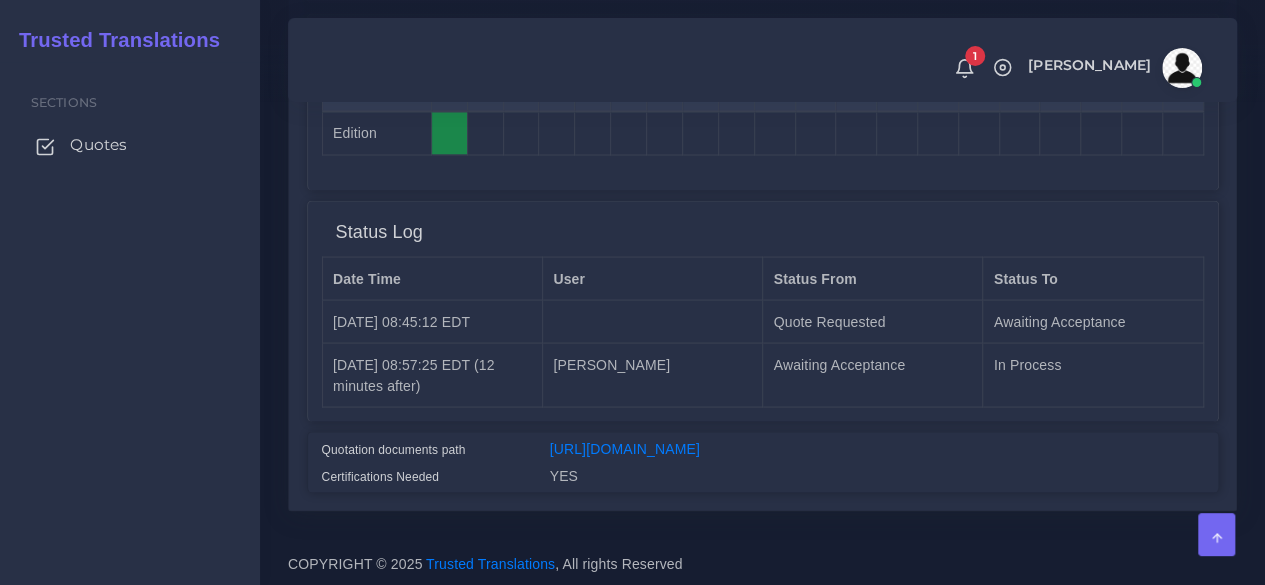 click on "Quotes" at bounding box center (98, 145) 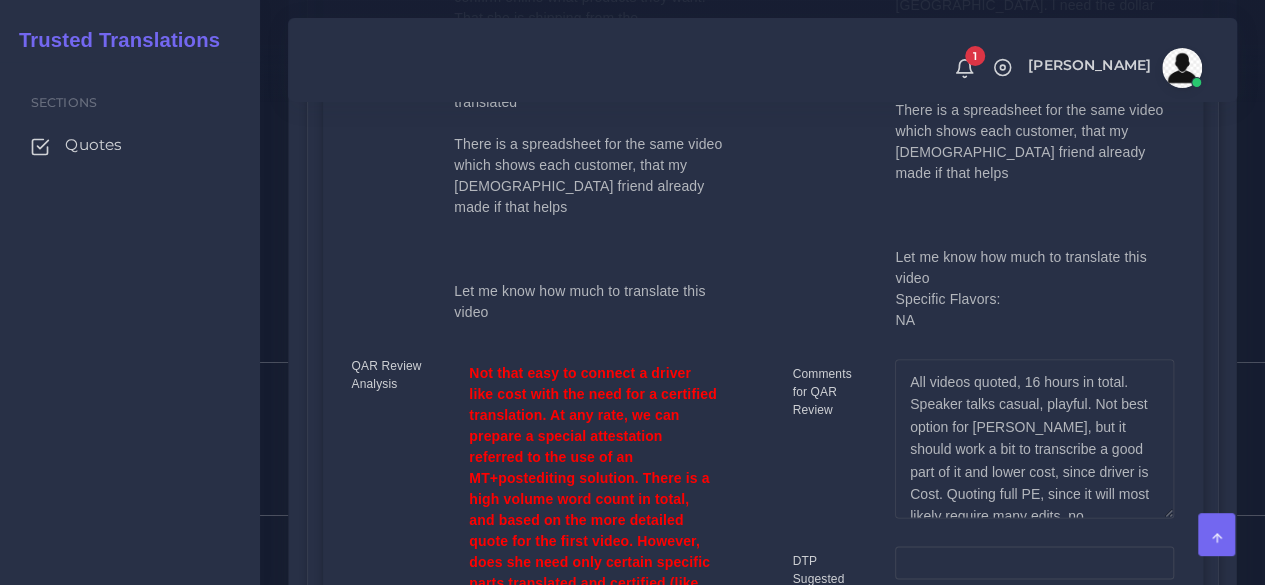 scroll, scrollTop: 1100, scrollLeft: 0, axis: vertical 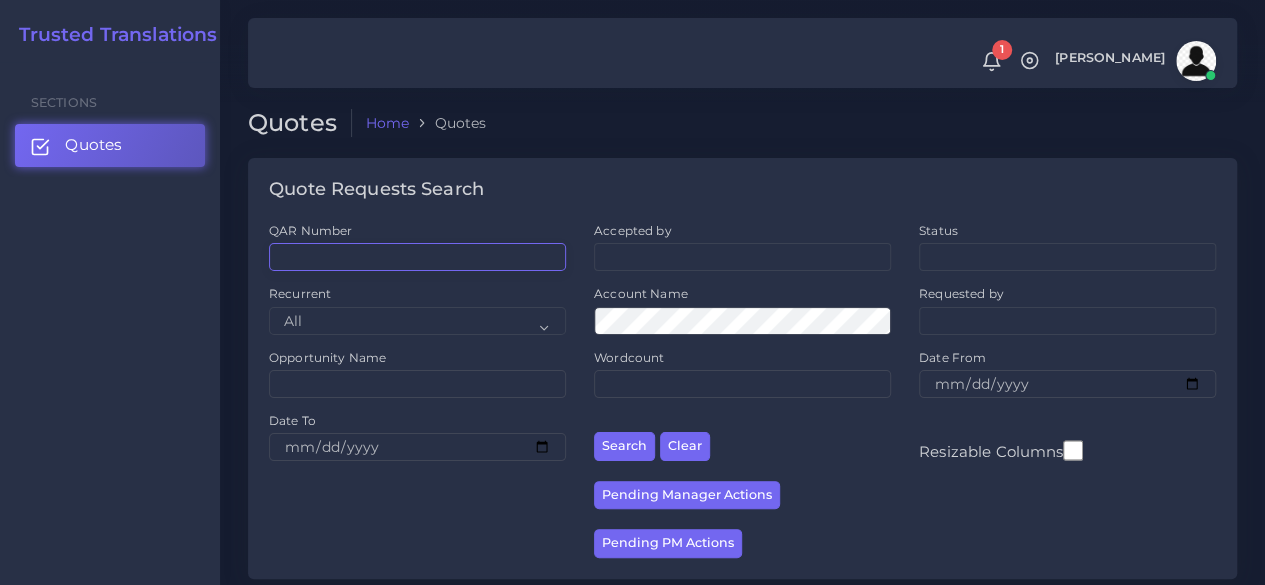 click on "QAR Number" at bounding box center [417, 257] 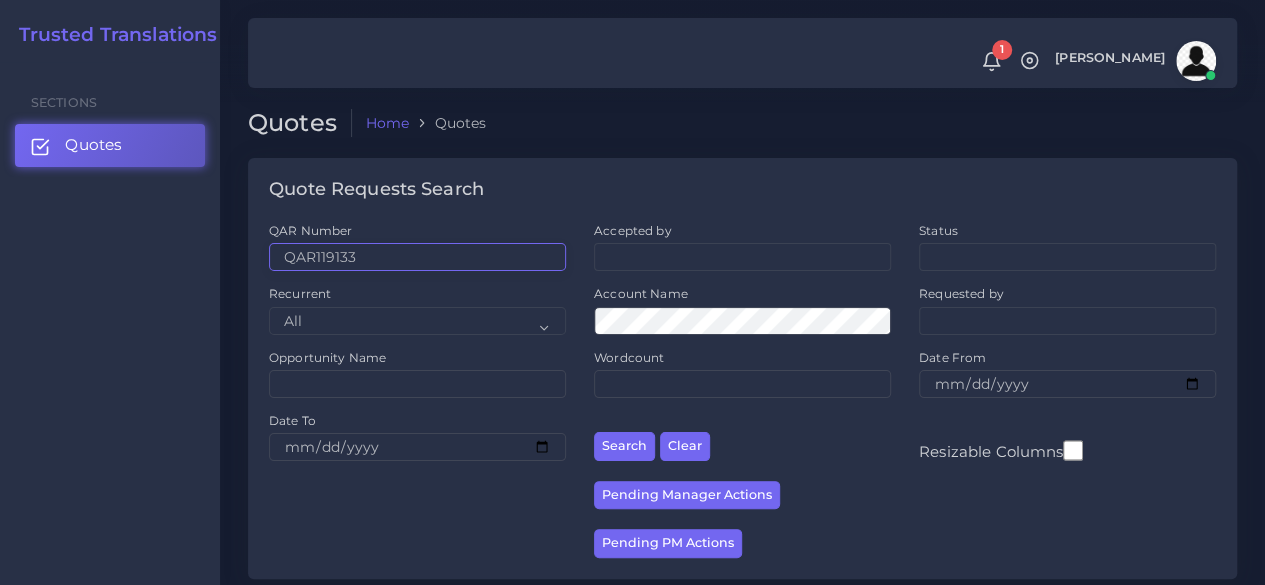 type on "QAR119133" 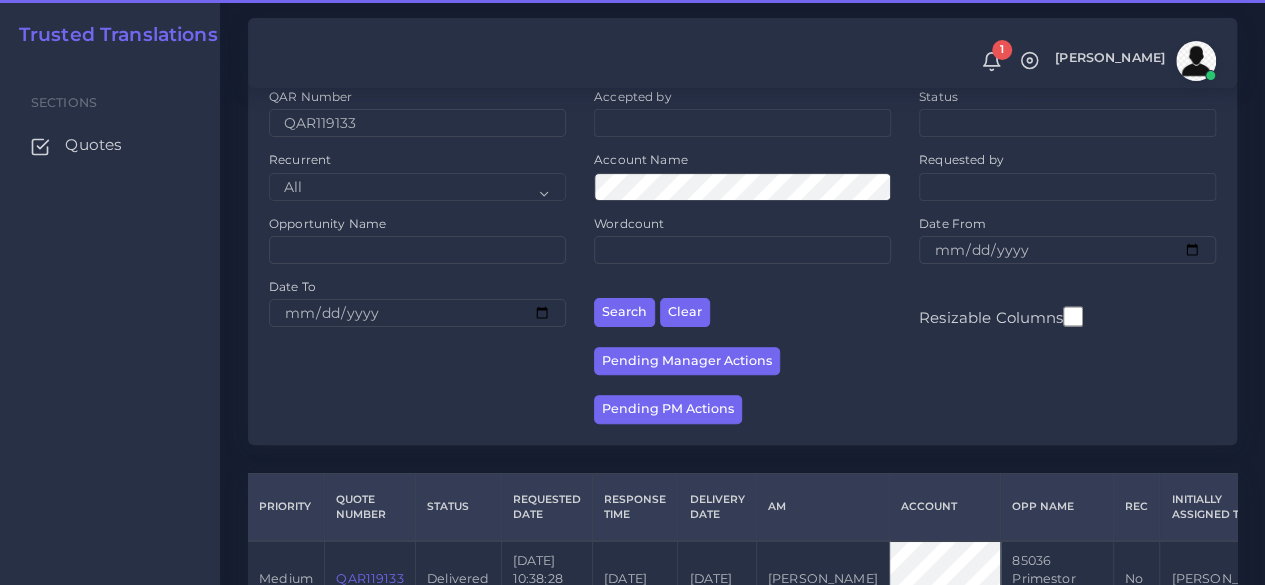 scroll, scrollTop: 274, scrollLeft: 0, axis: vertical 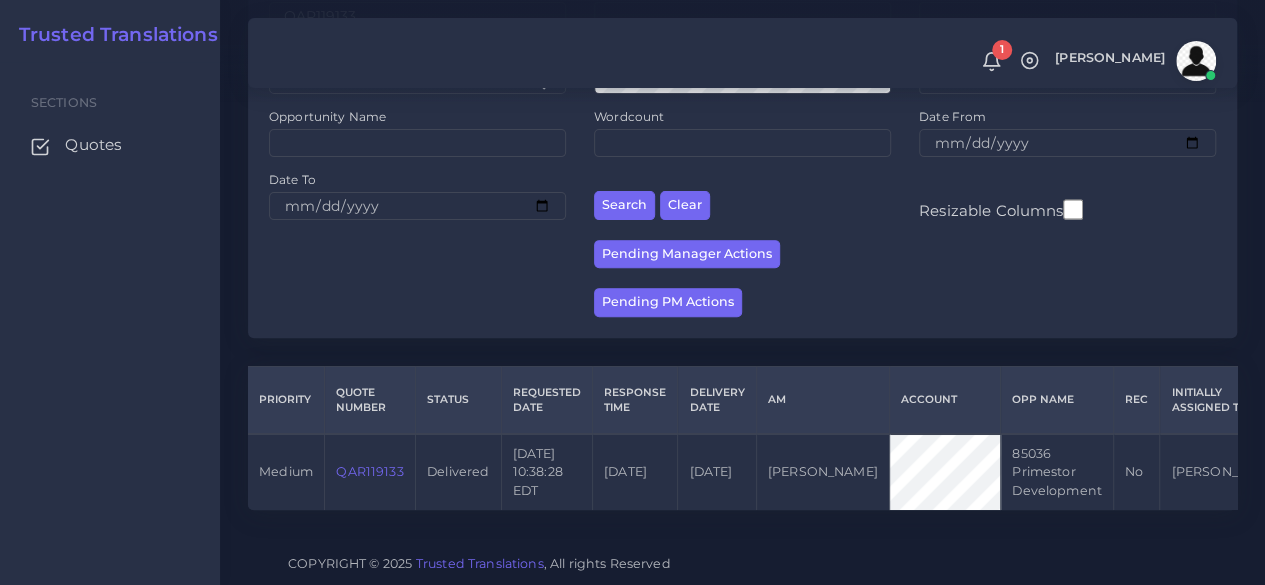 click on "QAR119133" at bounding box center (370, 472) 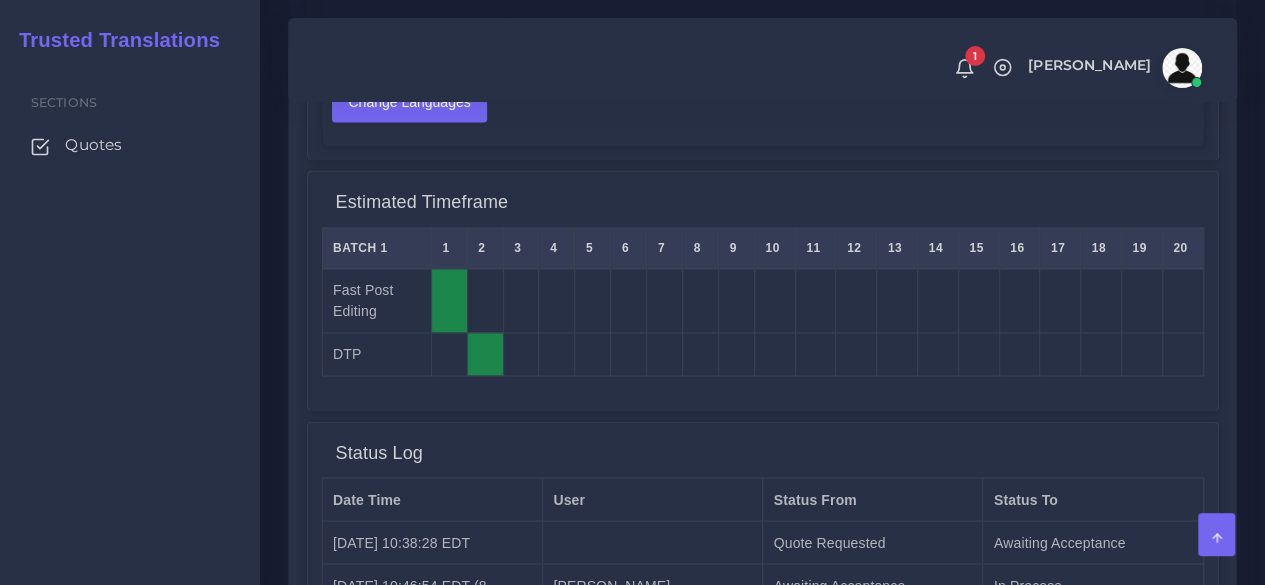 scroll, scrollTop: 1994, scrollLeft: 0, axis: vertical 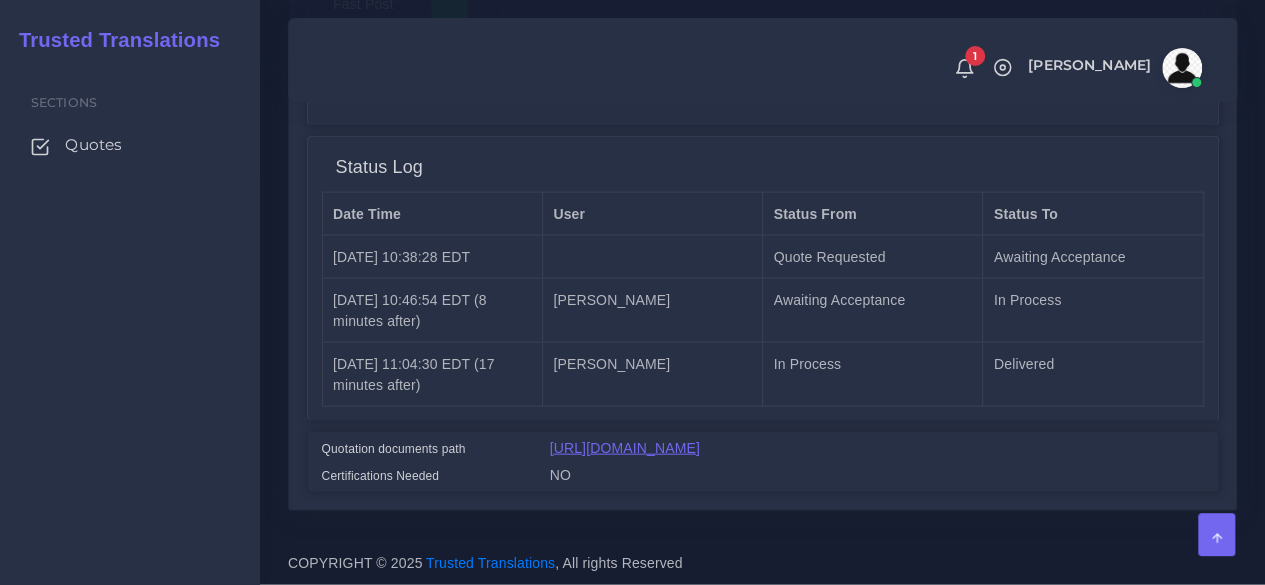 click on "[URL][DOMAIN_NAME]" at bounding box center (625, 448) 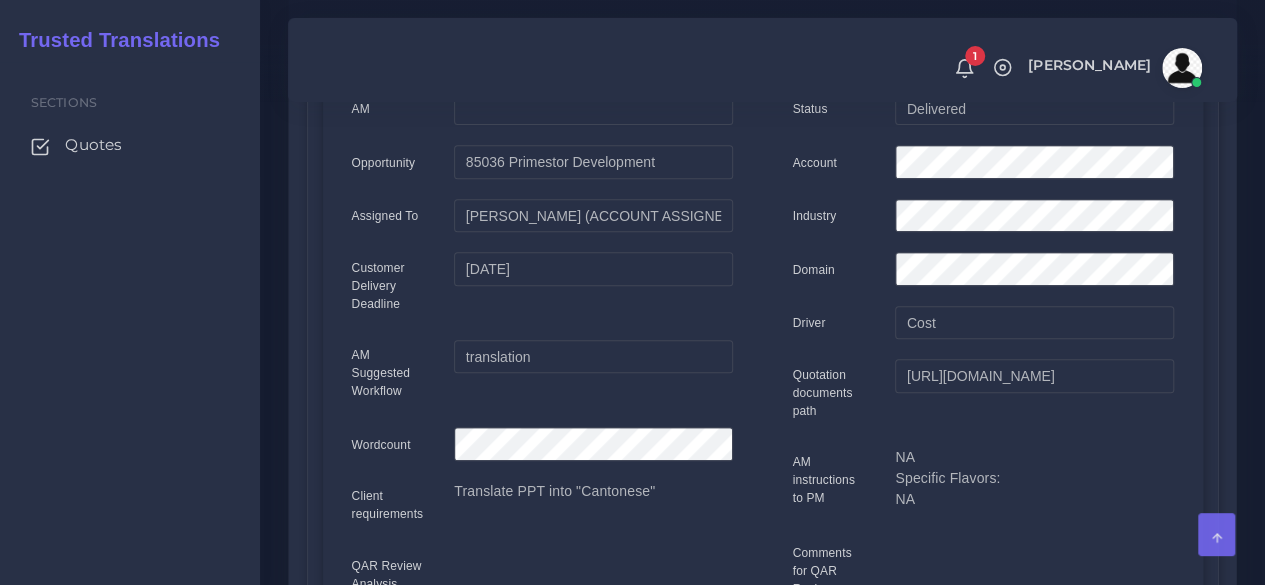 scroll, scrollTop: 194, scrollLeft: 0, axis: vertical 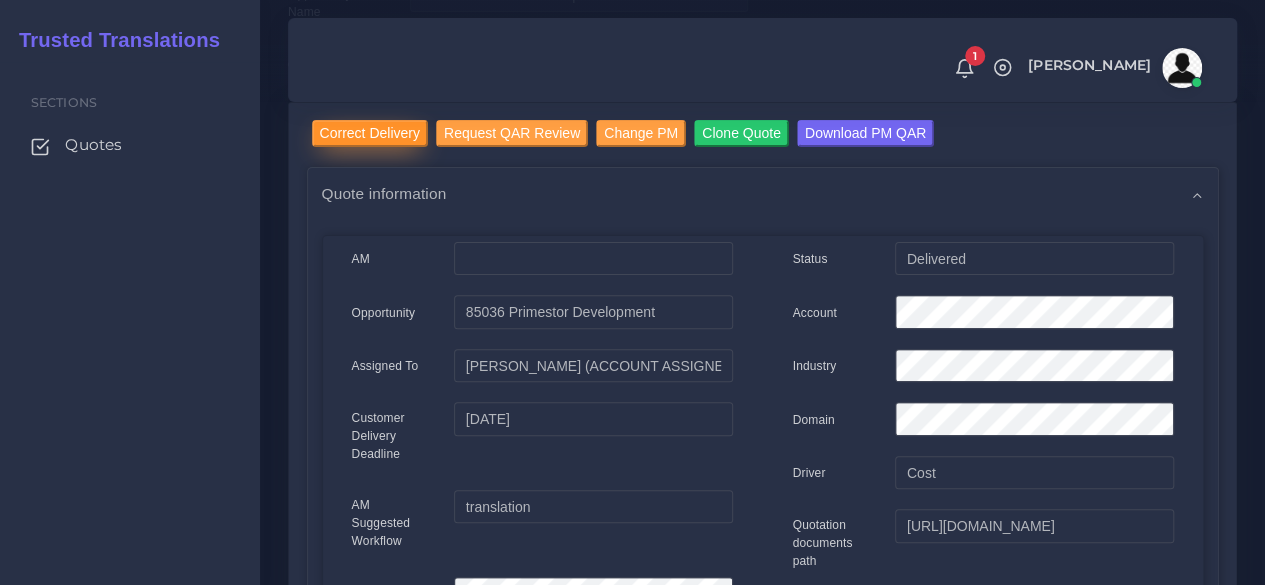 click on "Correct Delivery" at bounding box center [370, 133] 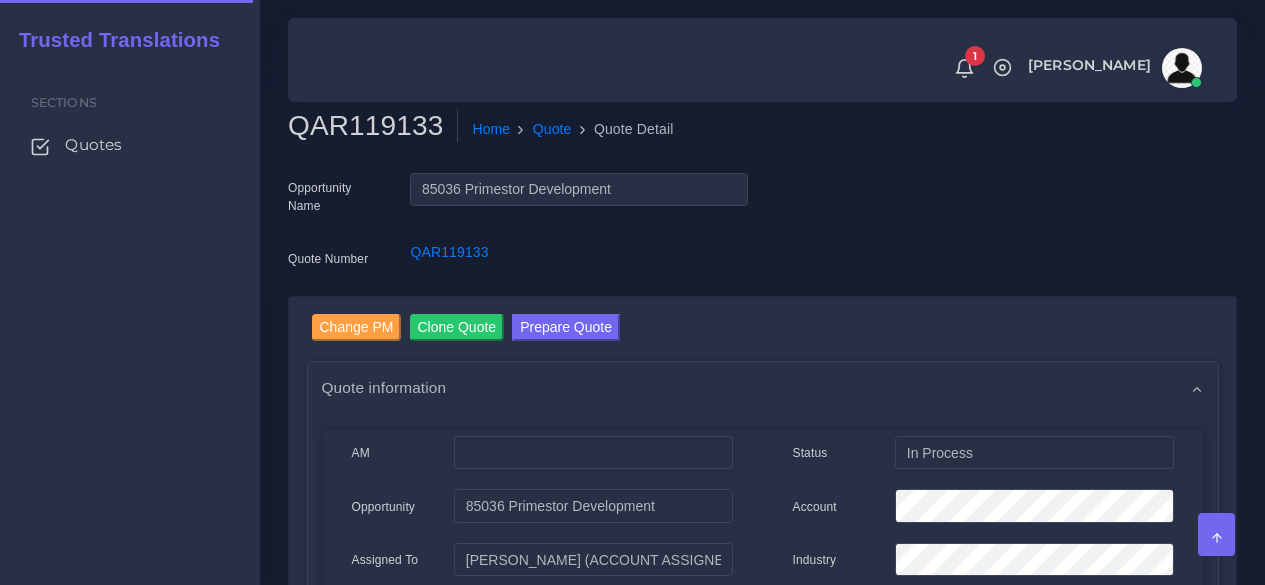 scroll, scrollTop: 0, scrollLeft: 0, axis: both 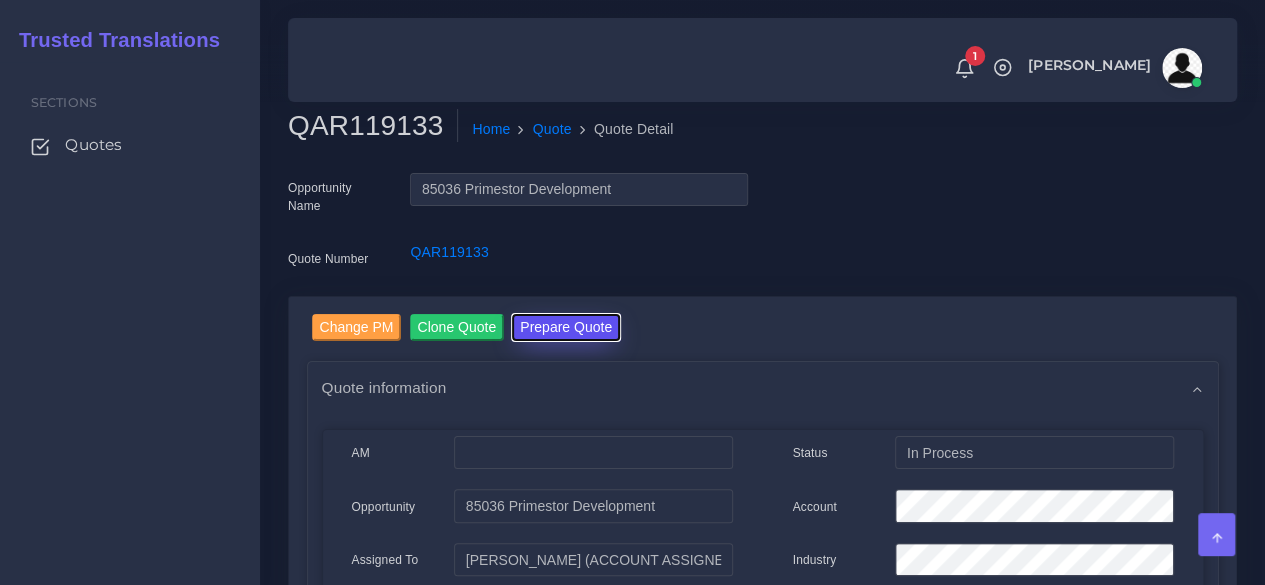 click on "Prepare Quote" at bounding box center (566, 327) 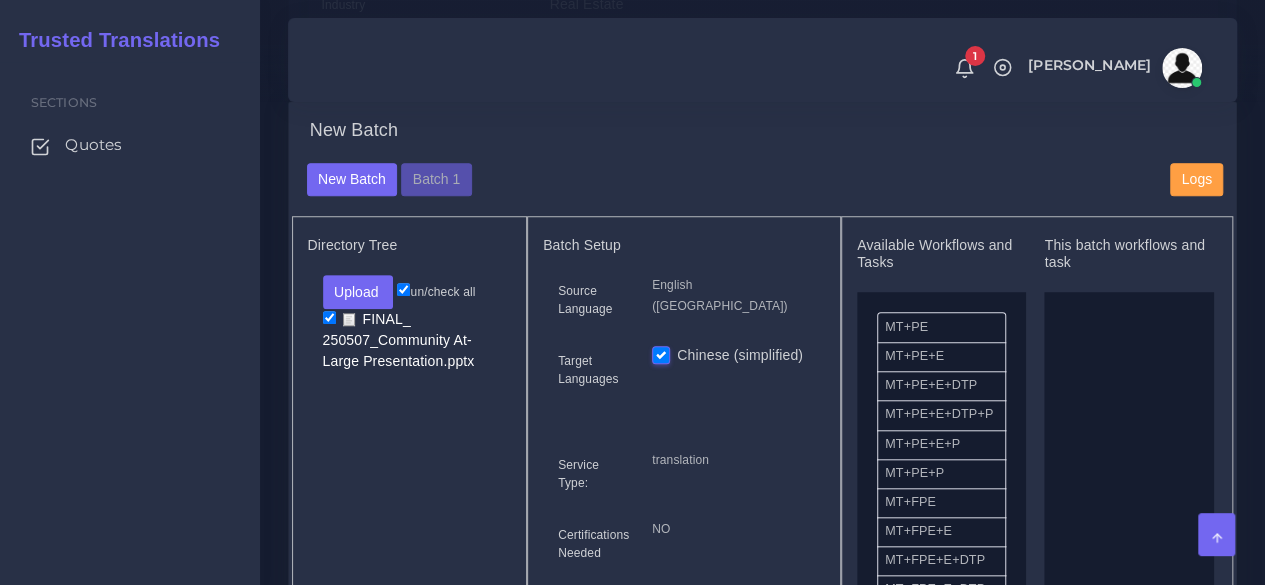 scroll, scrollTop: 700, scrollLeft: 0, axis: vertical 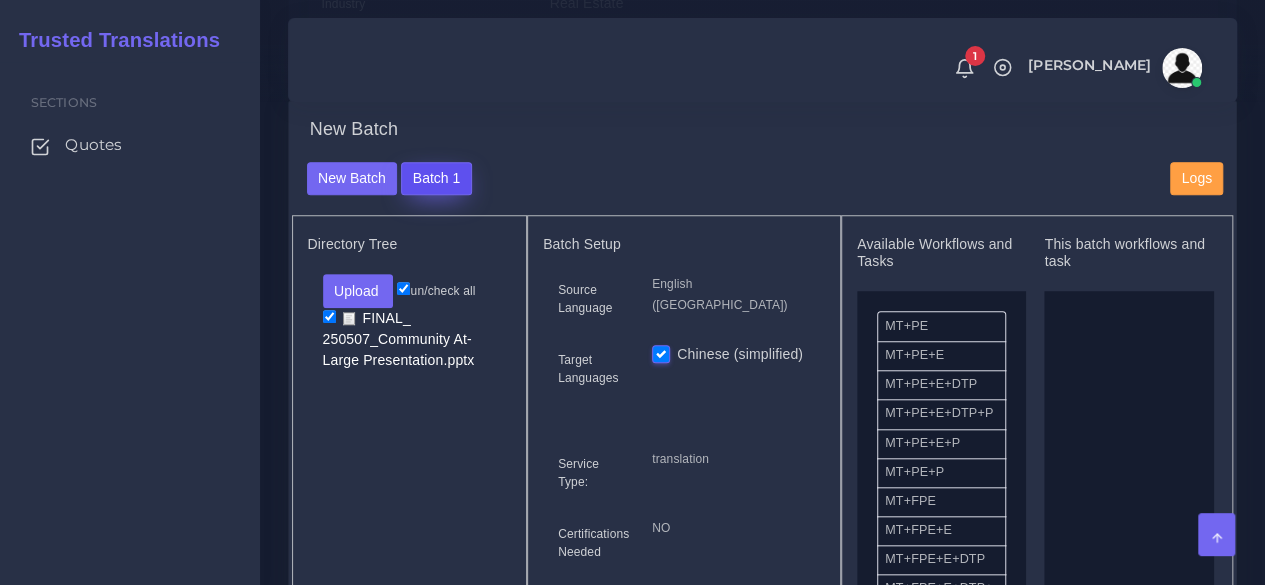 click on "Batch 1" at bounding box center (436, 179) 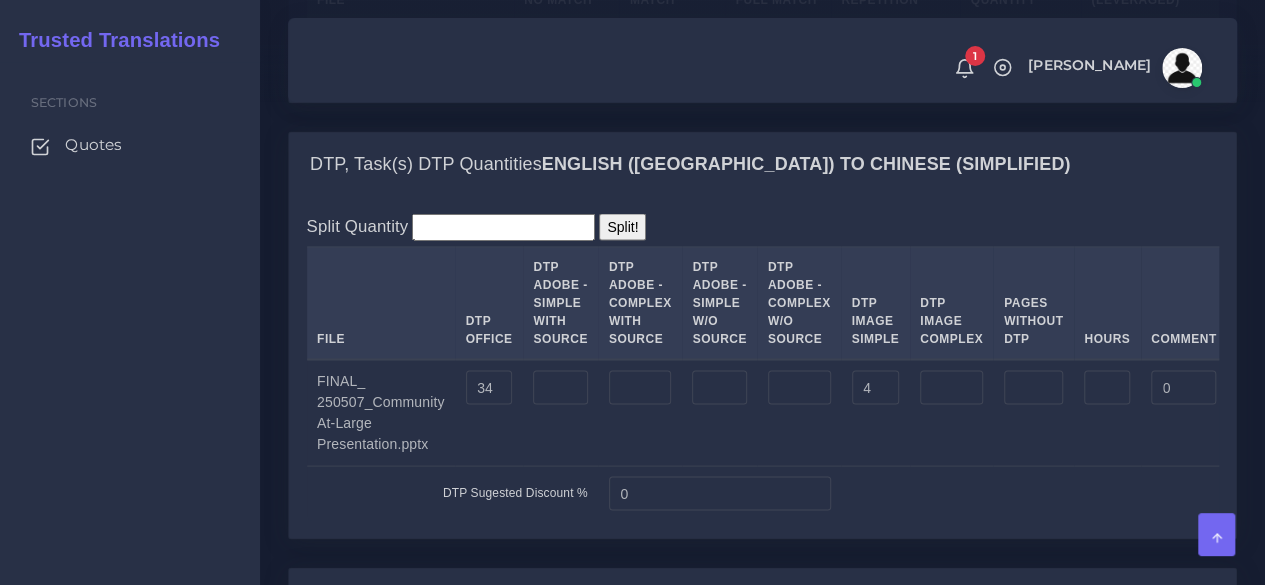 scroll, scrollTop: 1800, scrollLeft: 0, axis: vertical 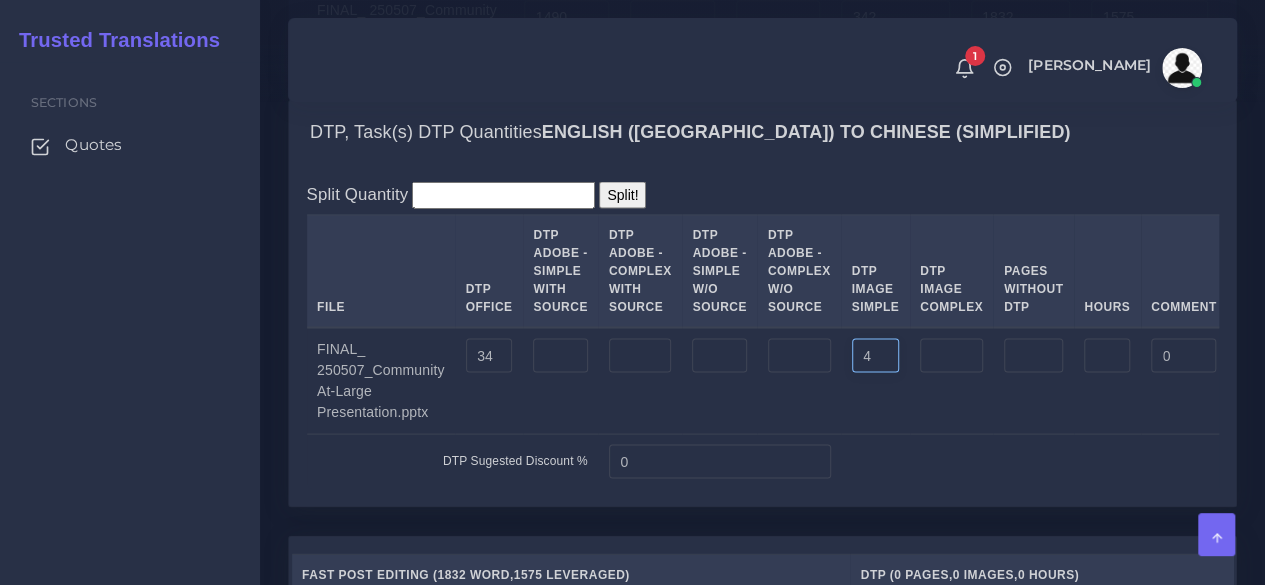 drag, startPoint x: 866, startPoint y: 425, endPoint x: 788, endPoint y: 425, distance: 78 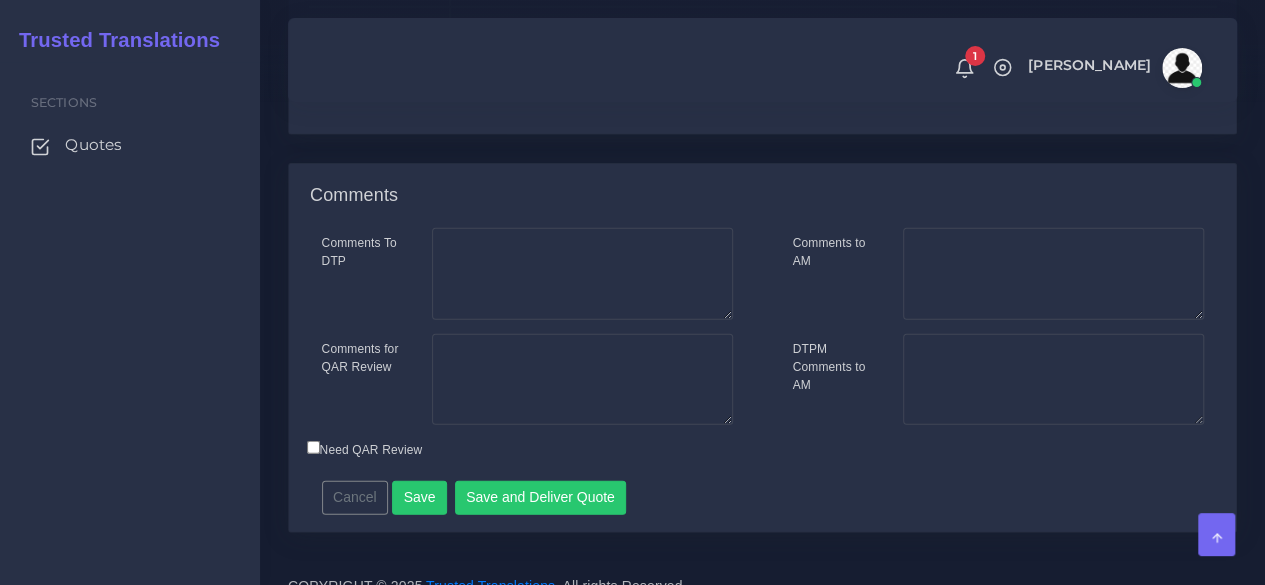 scroll, scrollTop: 2840, scrollLeft: 0, axis: vertical 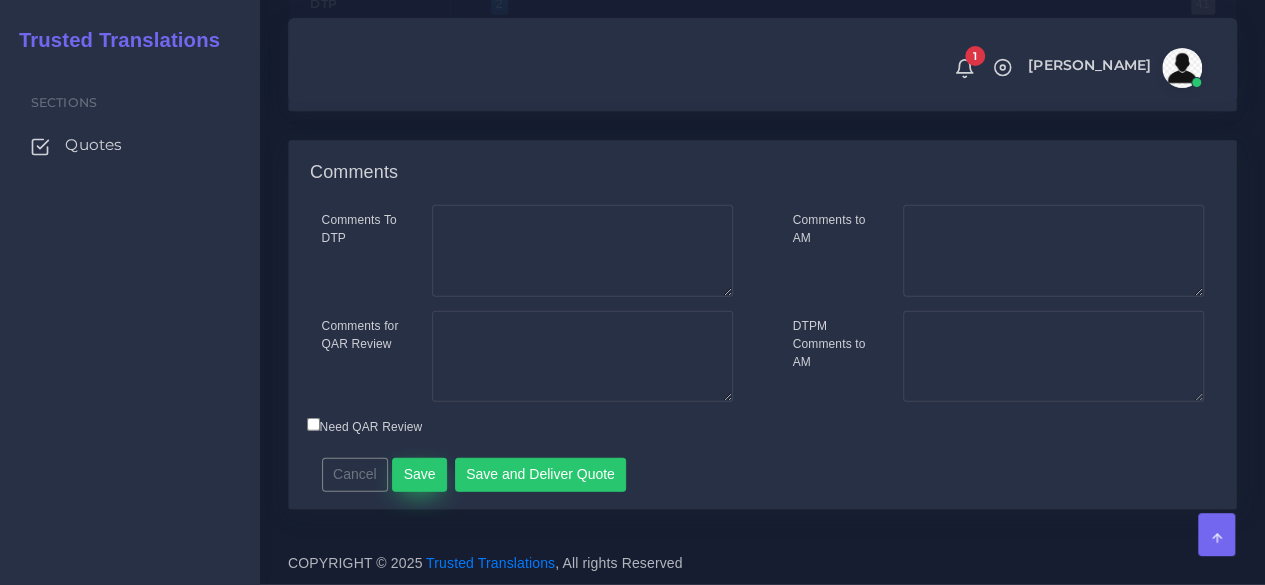 type on "6" 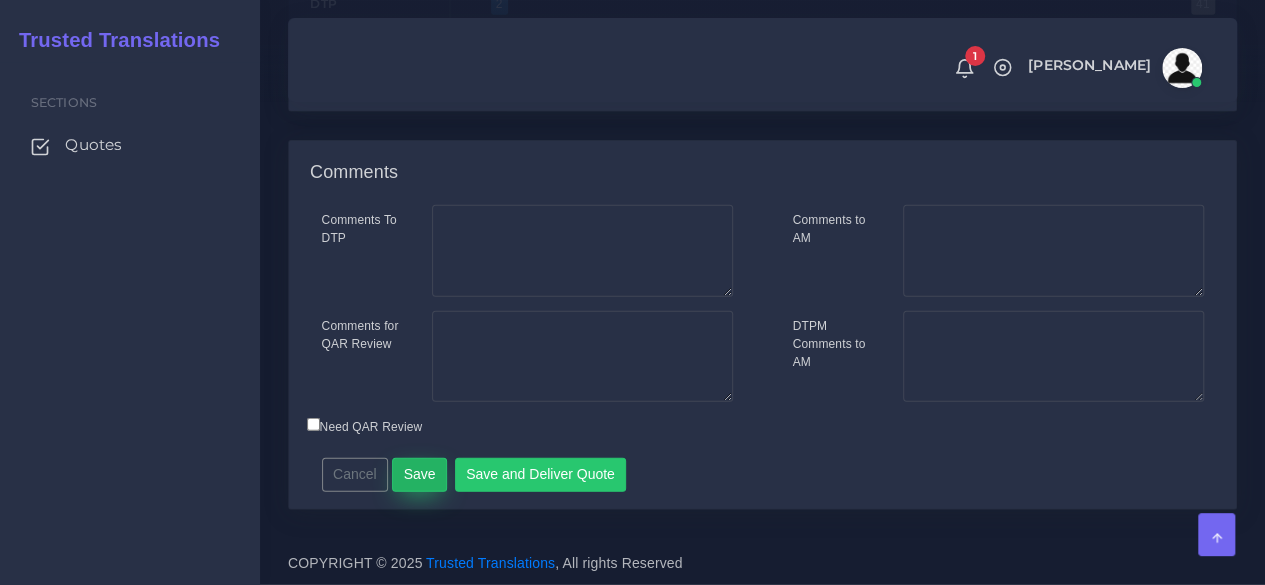 click on "Save" at bounding box center (419, 475) 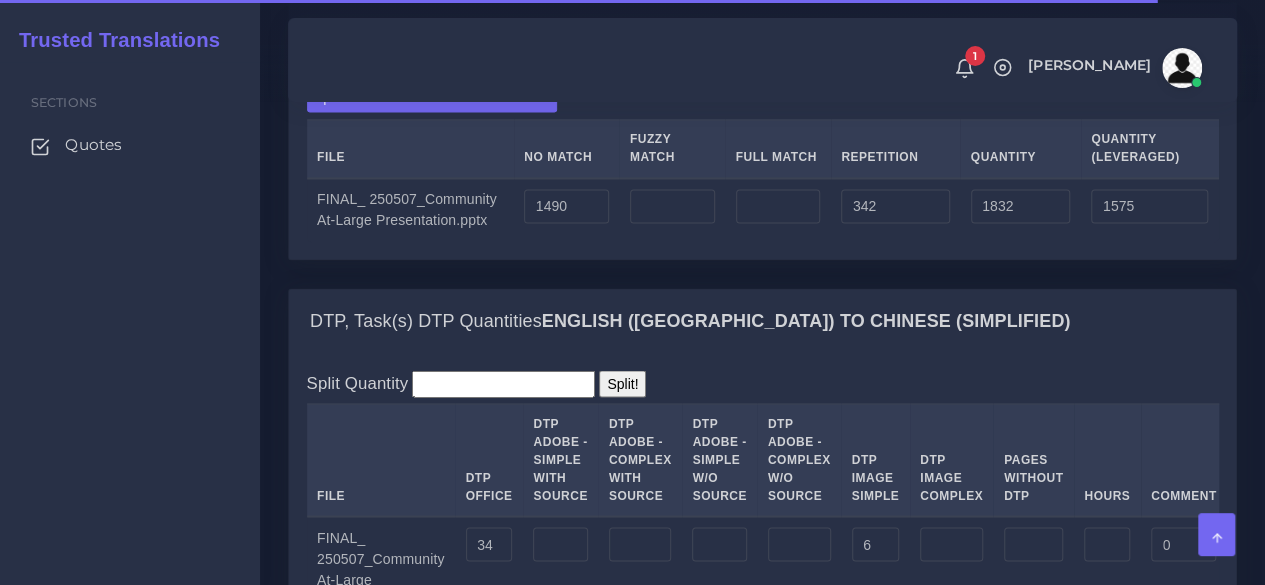 scroll, scrollTop: 1700, scrollLeft: 0, axis: vertical 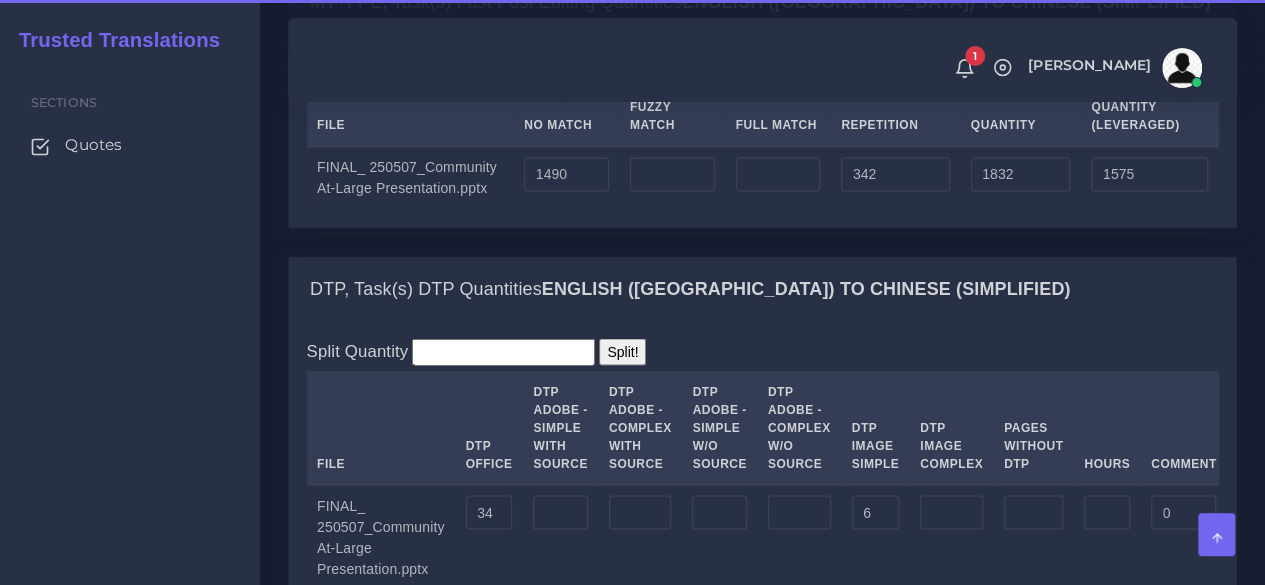 click on "Upload WC from MemSource/Trados CSV" at bounding box center (432, 65) 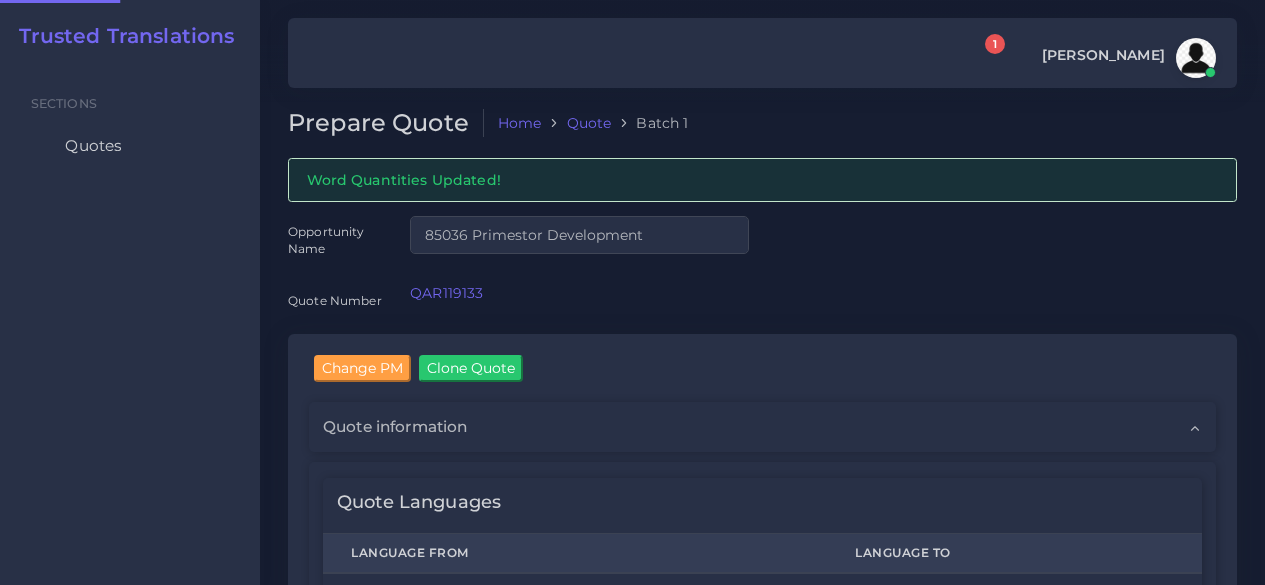 scroll, scrollTop: 0, scrollLeft: 0, axis: both 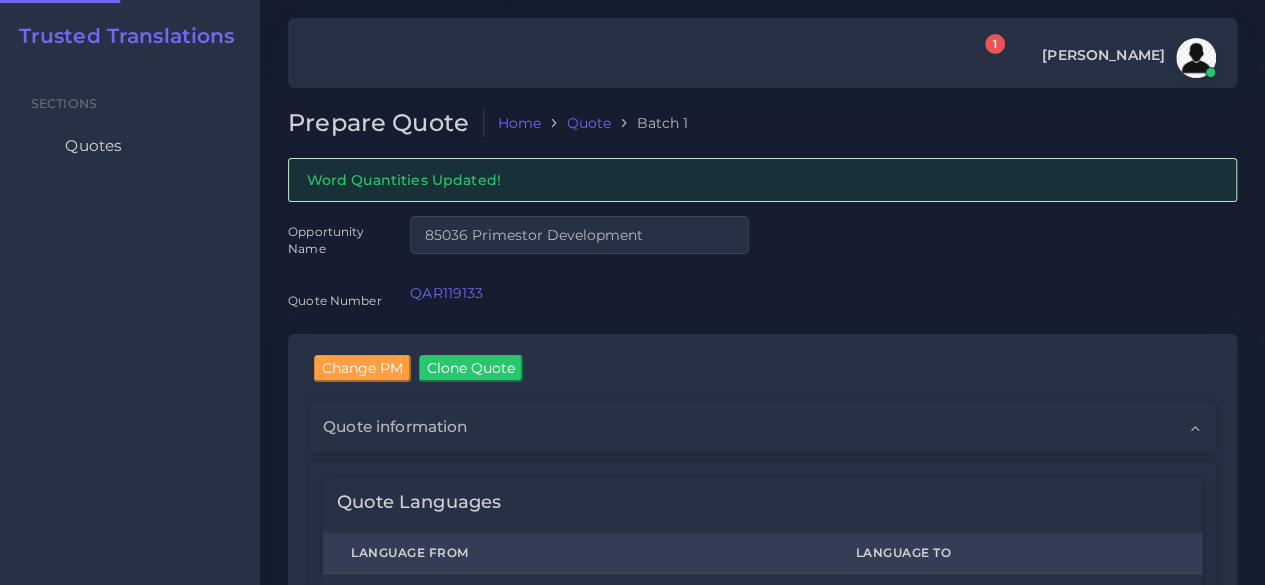 type 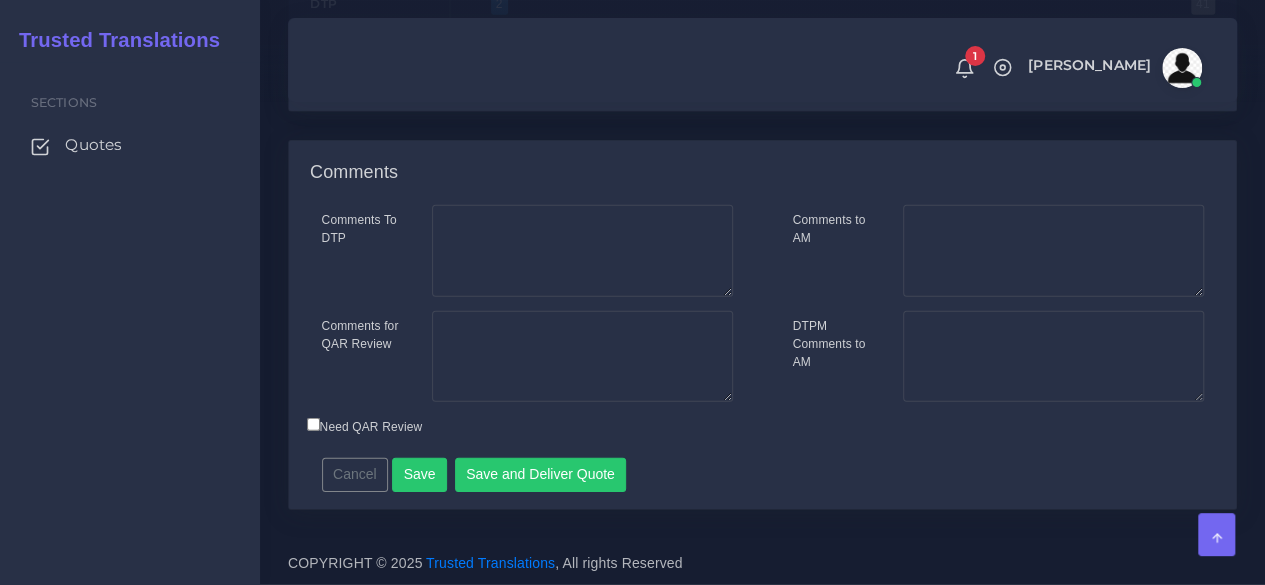 scroll, scrollTop: 2897, scrollLeft: 0, axis: vertical 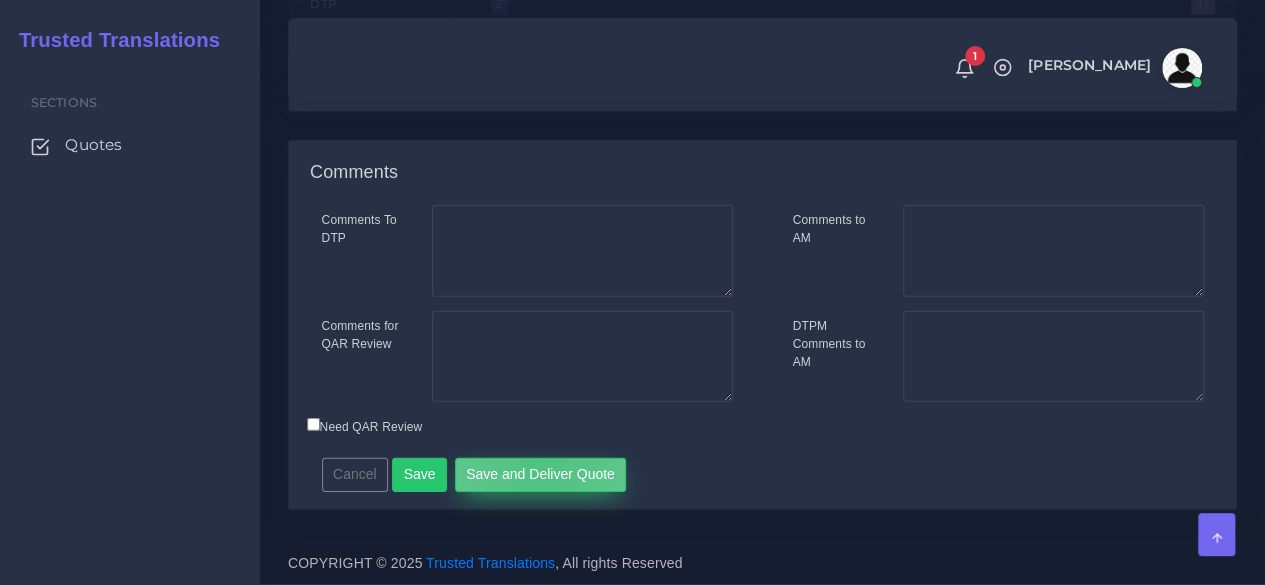 click on "Save and  Deliver Quote" at bounding box center (541, 475) 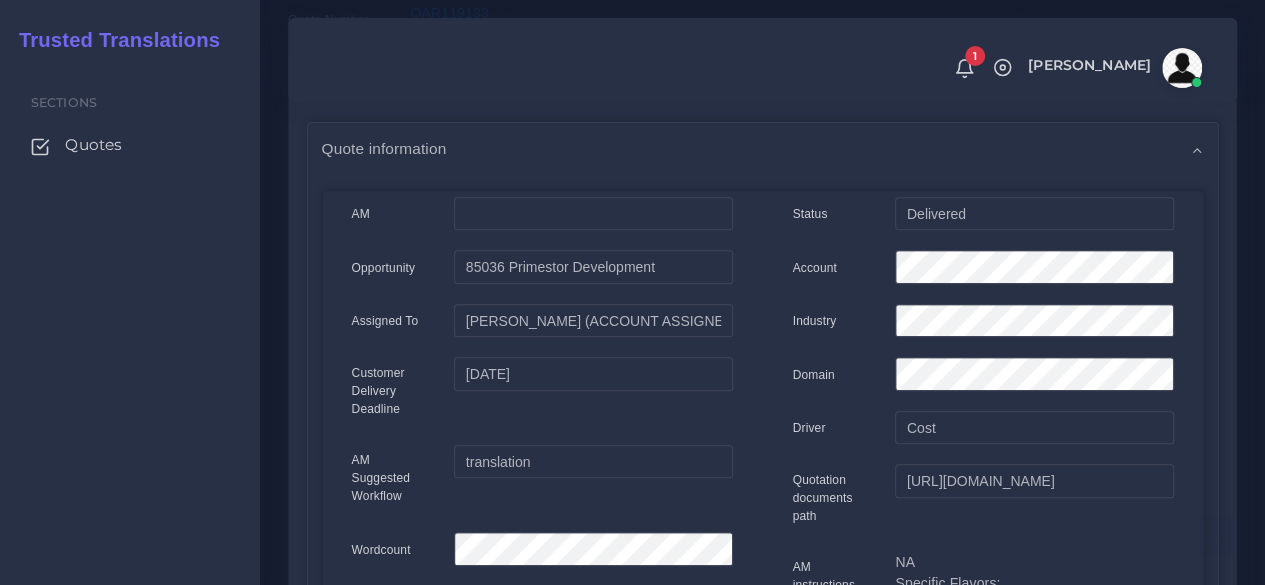 scroll, scrollTop: 300, scrollLeft: 0, axis: vertical 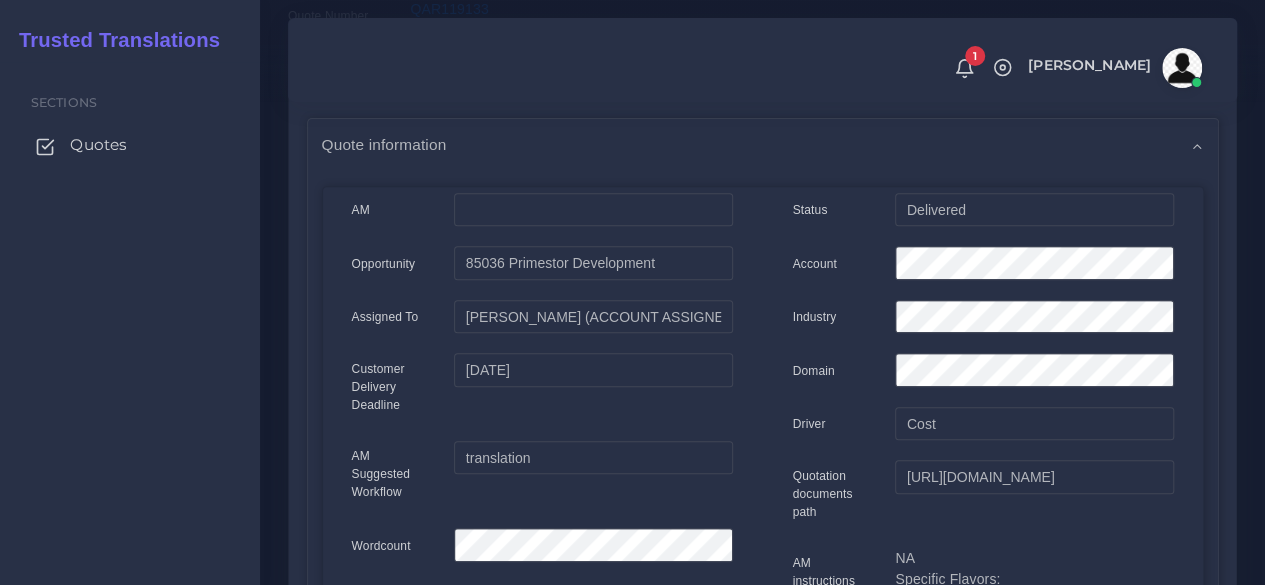 click on "Quotes" at bounding box center [98, 145] 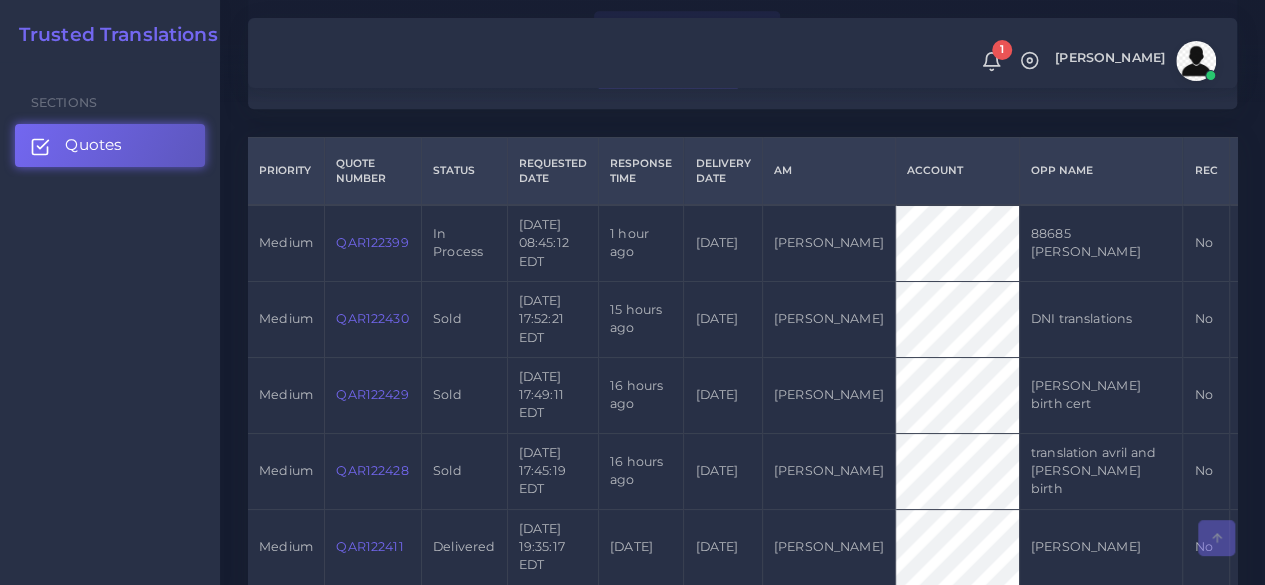 scroll, scrollTop: 500, scrollLeft: 0, axis: vertical 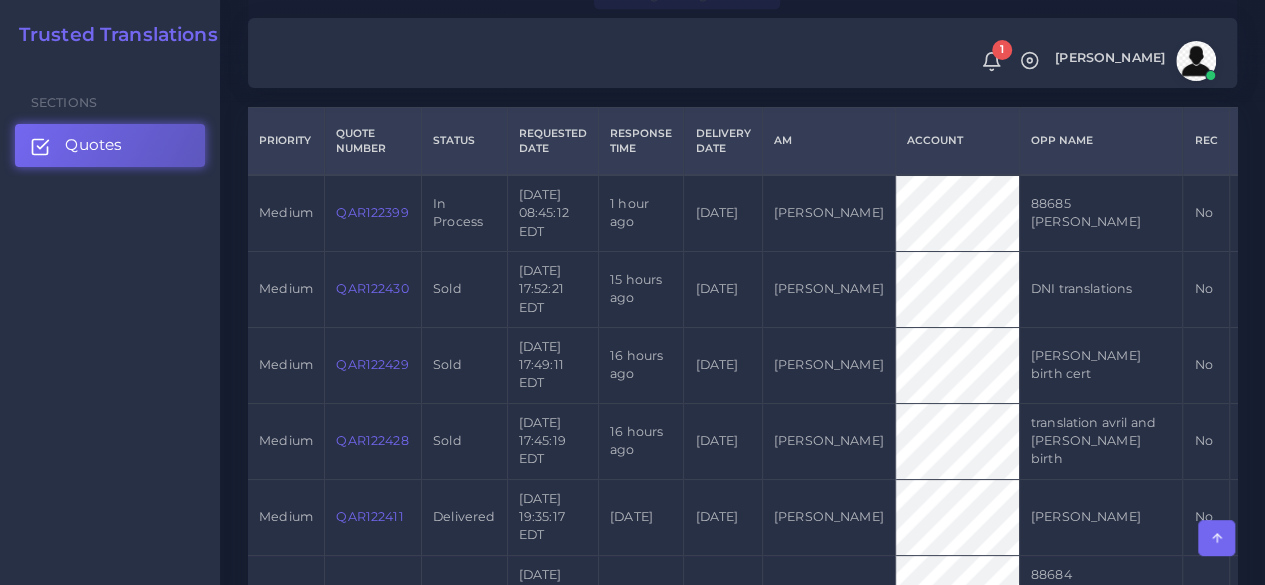 click on "QAR122399" at bounding box center [372, 212] 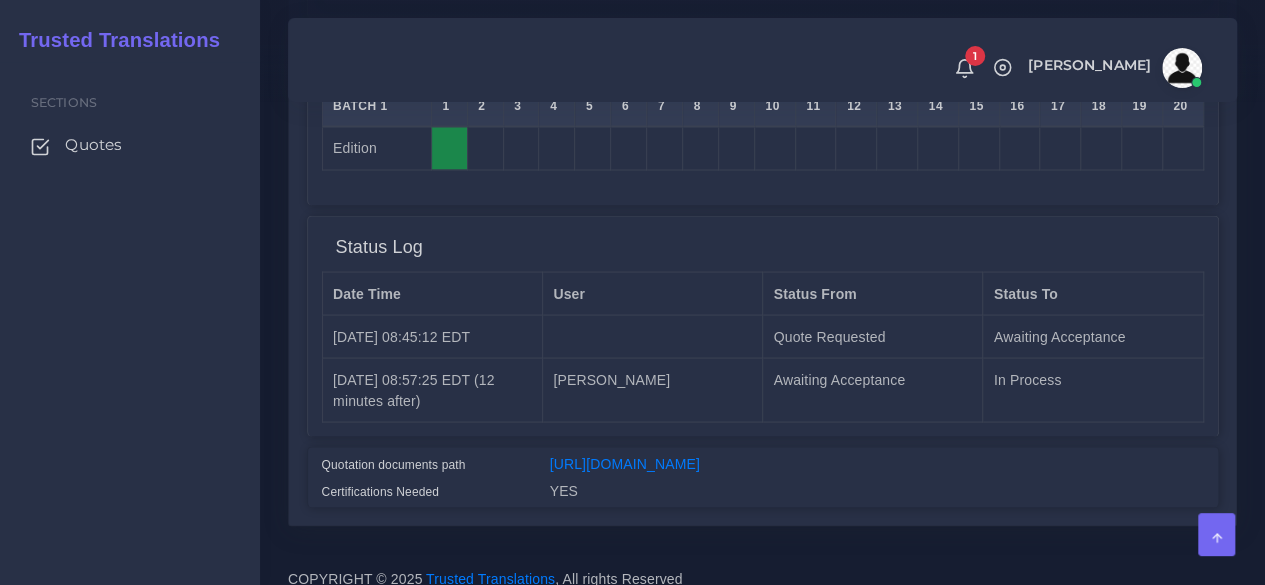 scroll, scrollTop: 1879, scrollLeft: 0, axis: vertical 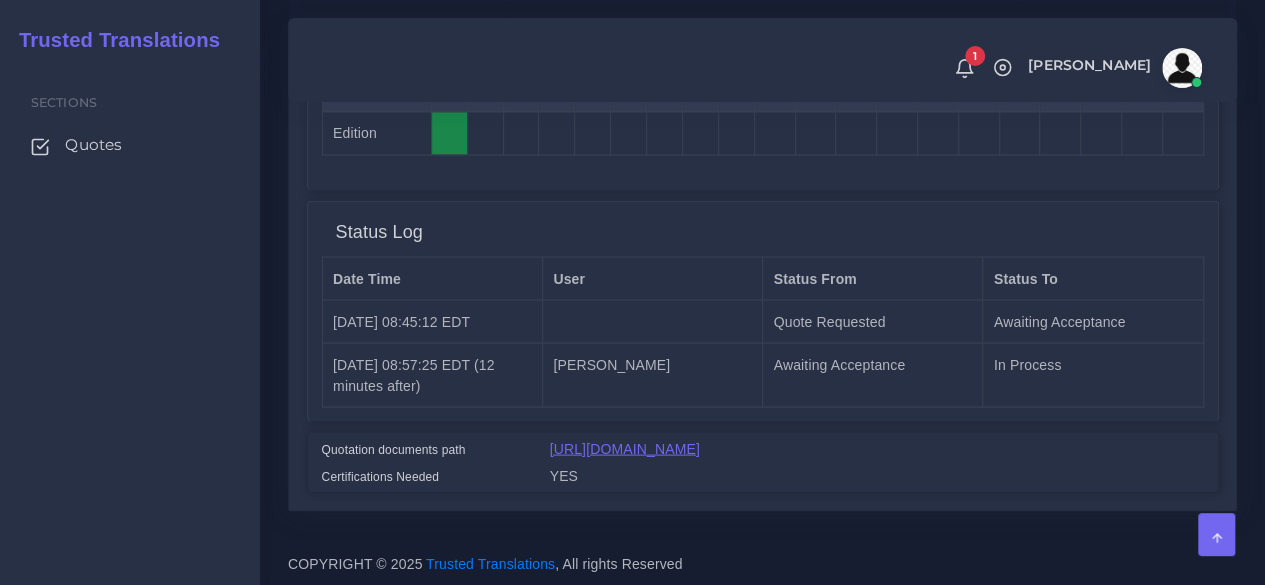 click on "[URL][DOMAIN_NAME]" at bounding box center [625, 448] 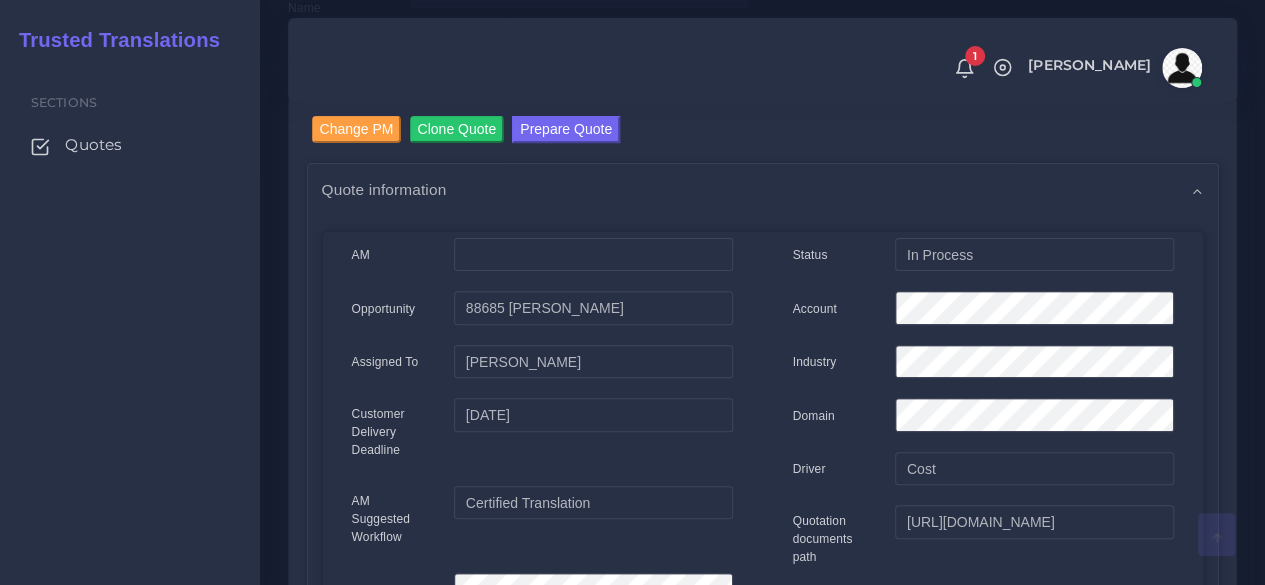 scroll, scrollTop: 0, scrollLeft: 0, axis: both 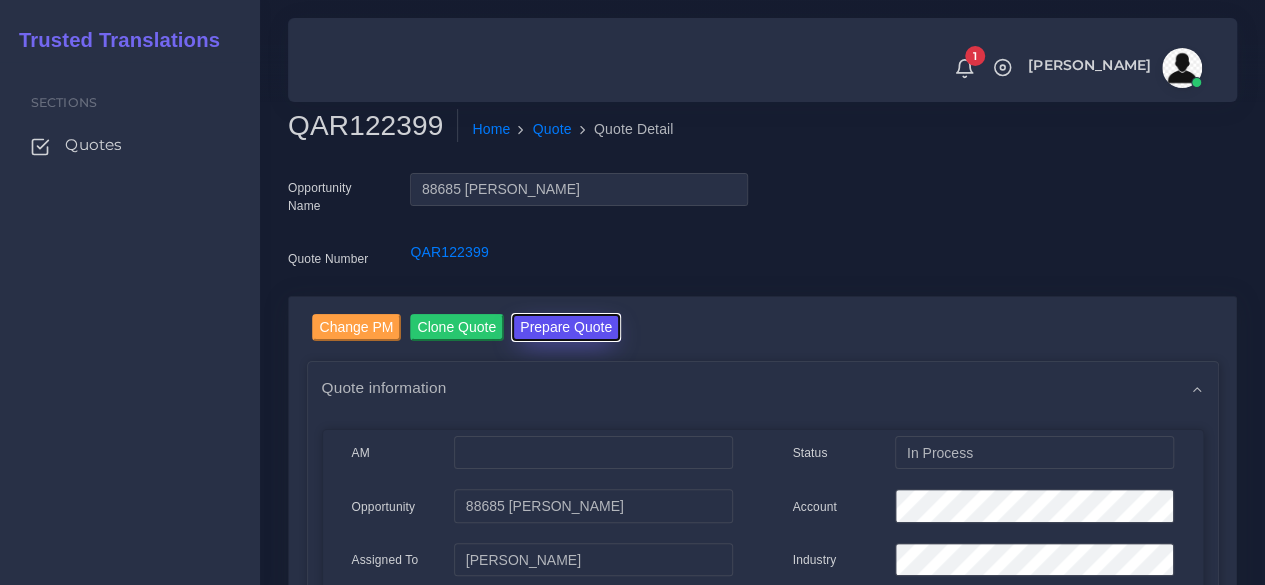 click on "Prepare Quote" at bounding box center [566, 327] 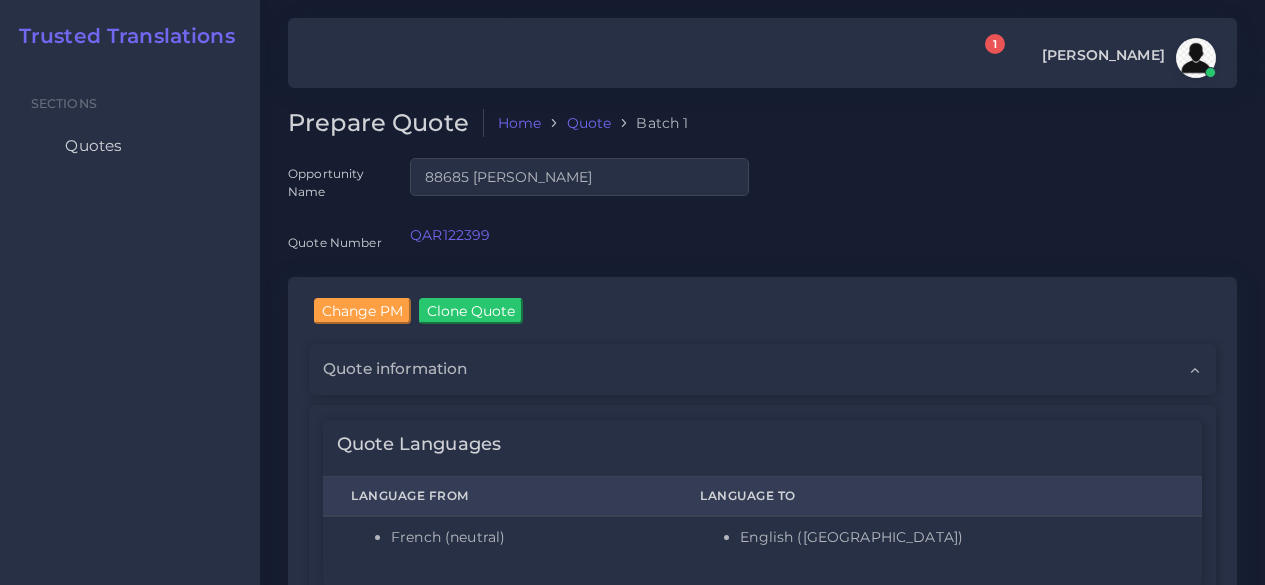 type 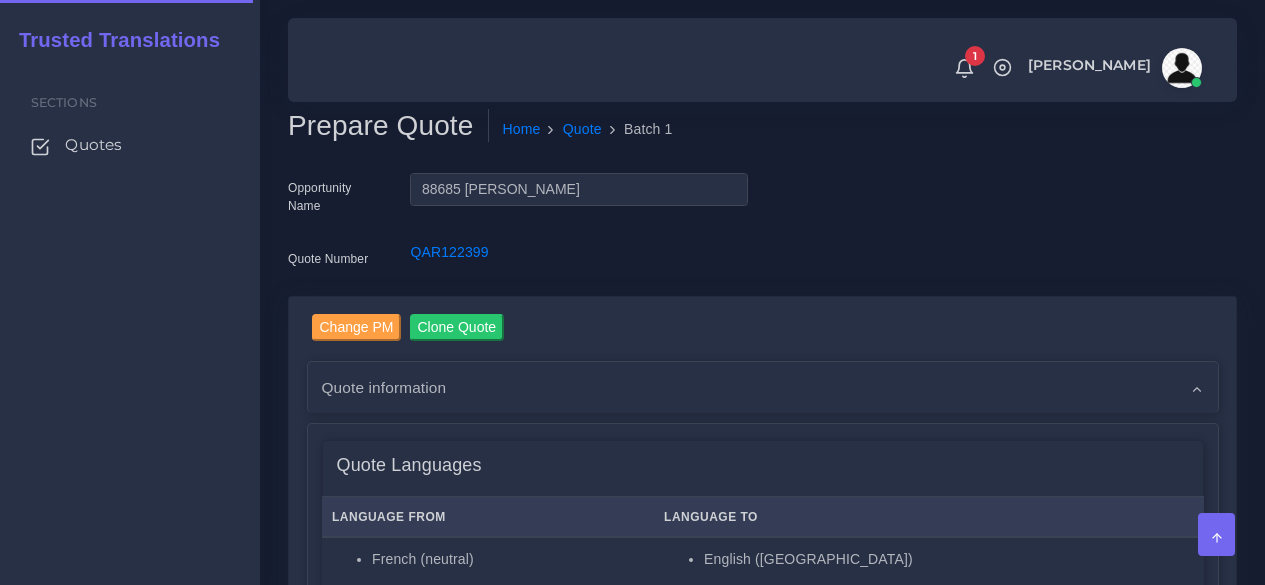 scroll, scrollTop: 0, scrollLeft: 0, axis: both 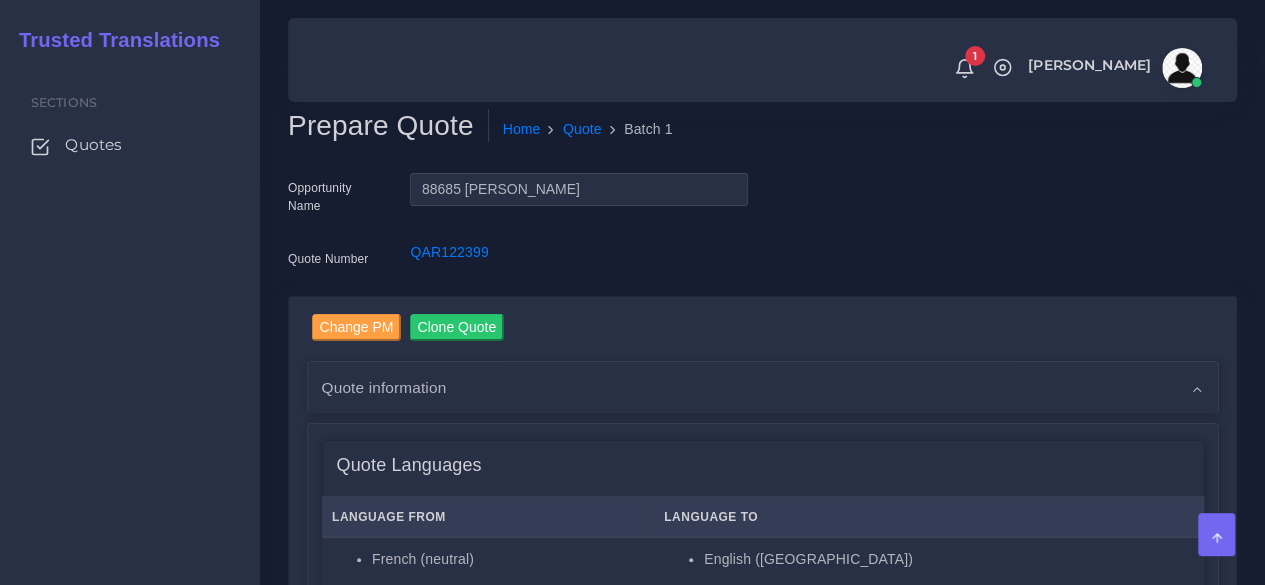 click on "Sections
Quotes" at bounding box center (130, 323) 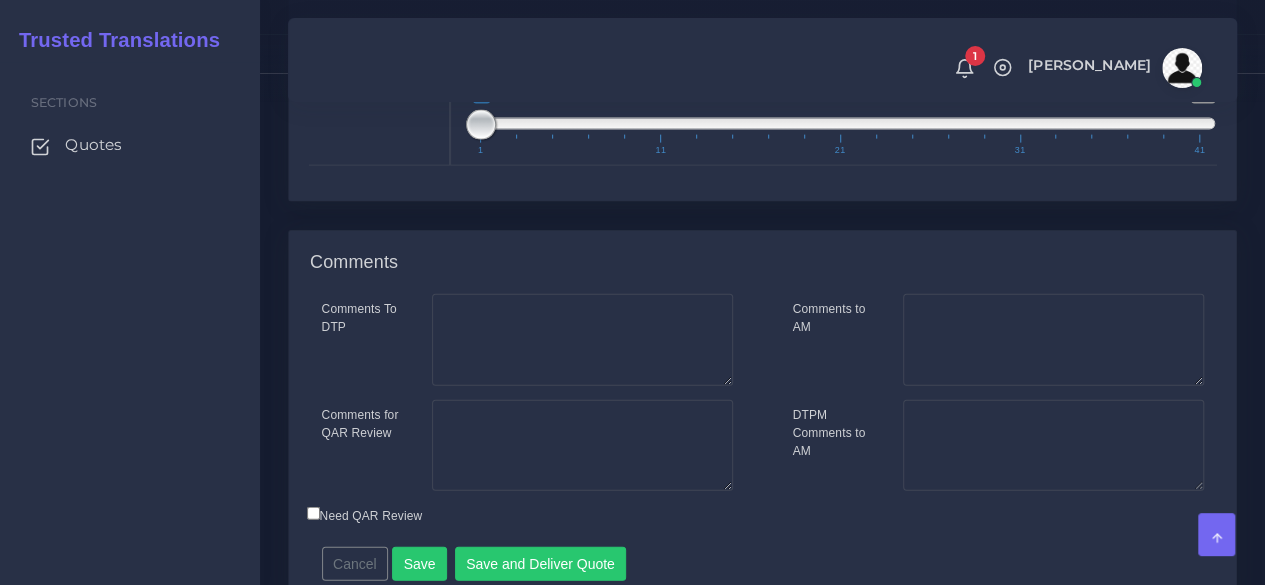 scroll, scrollTop: 2400, scrollLeft: 0, axis: vertical 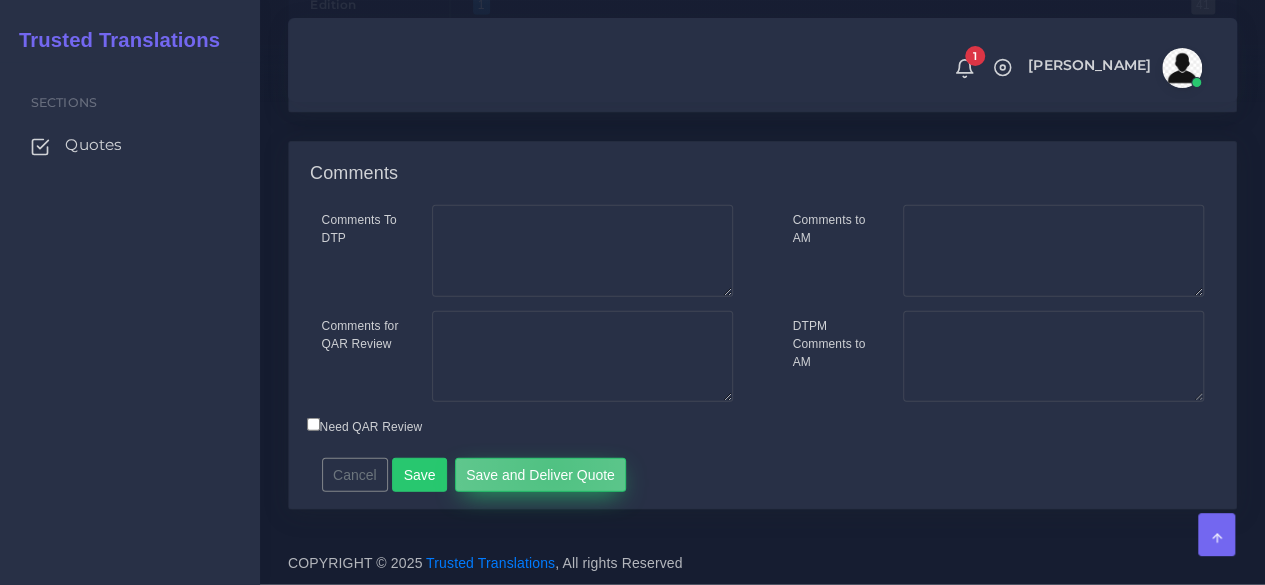 click on "Save and  Deliver Quote" at bounding box center (541, 475) 